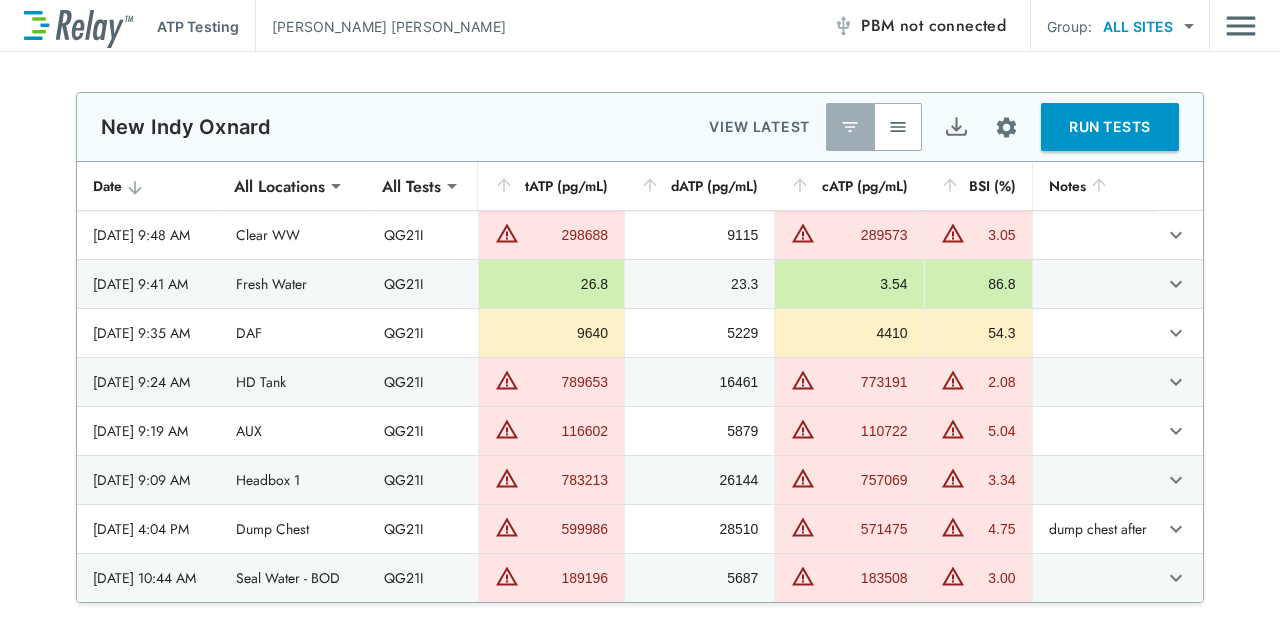 scroll, scrollTop: 0, scrollLeft: 0, axis: both 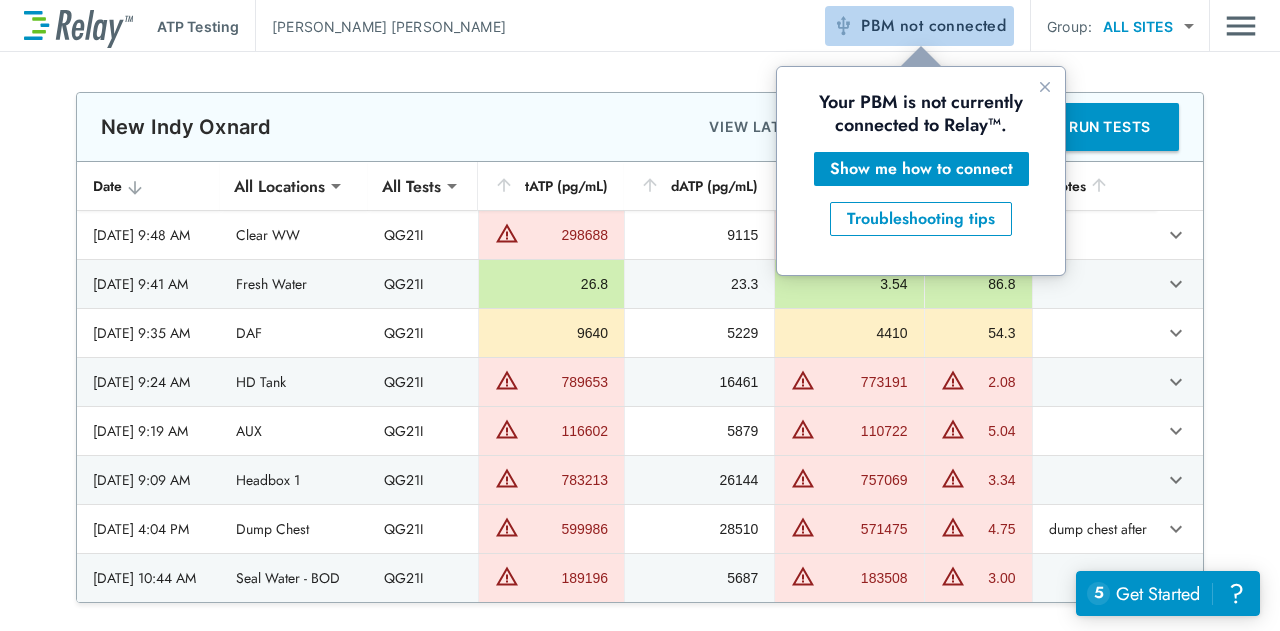 click on "PBM   not connected" at bounding box center [919, 26] 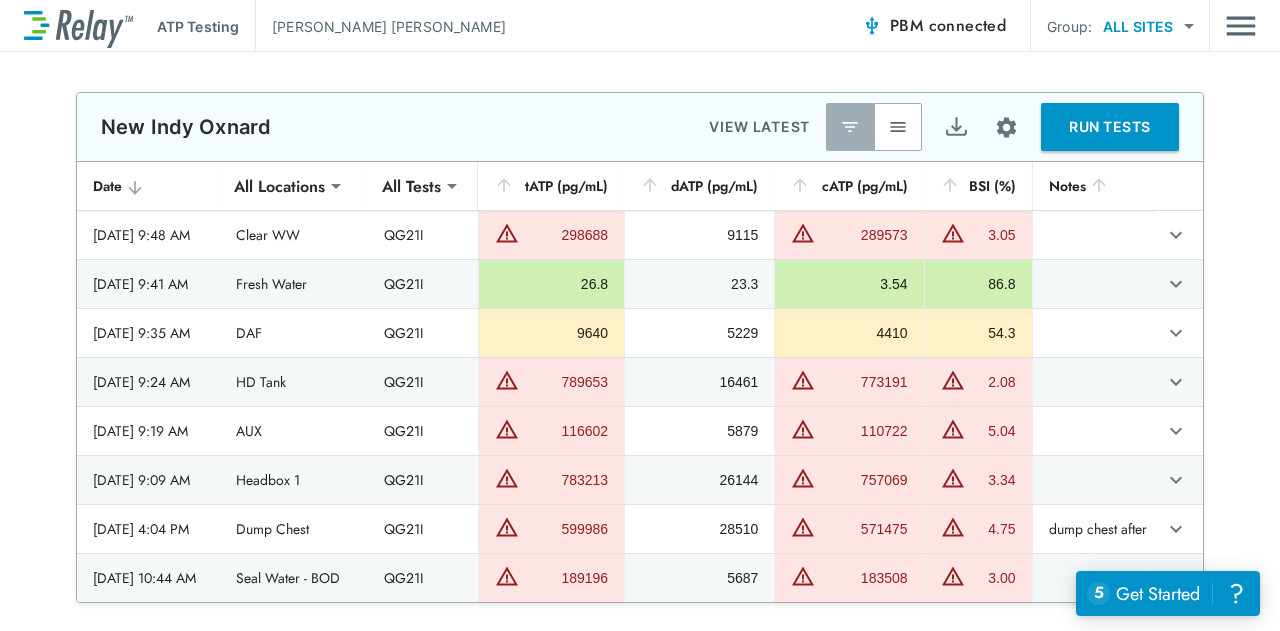 click on "RUN TESTS" at bounding box center (1110, 127) 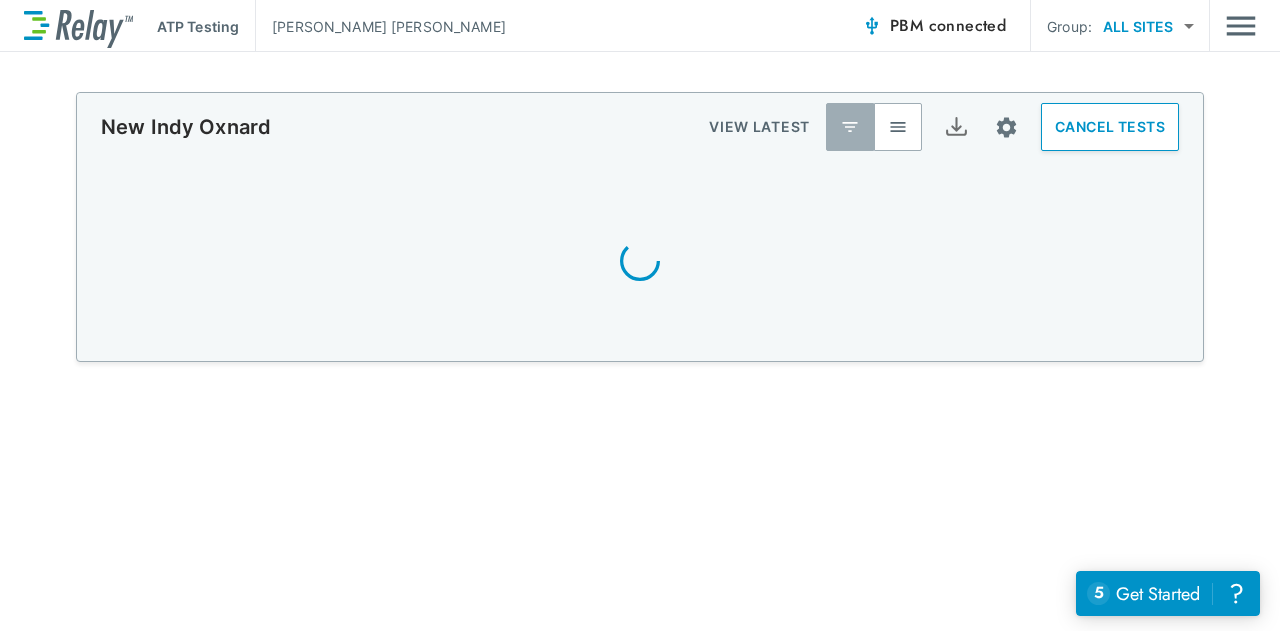 scroll, scrollTop: 0, scrollLeft: 0, axis: both 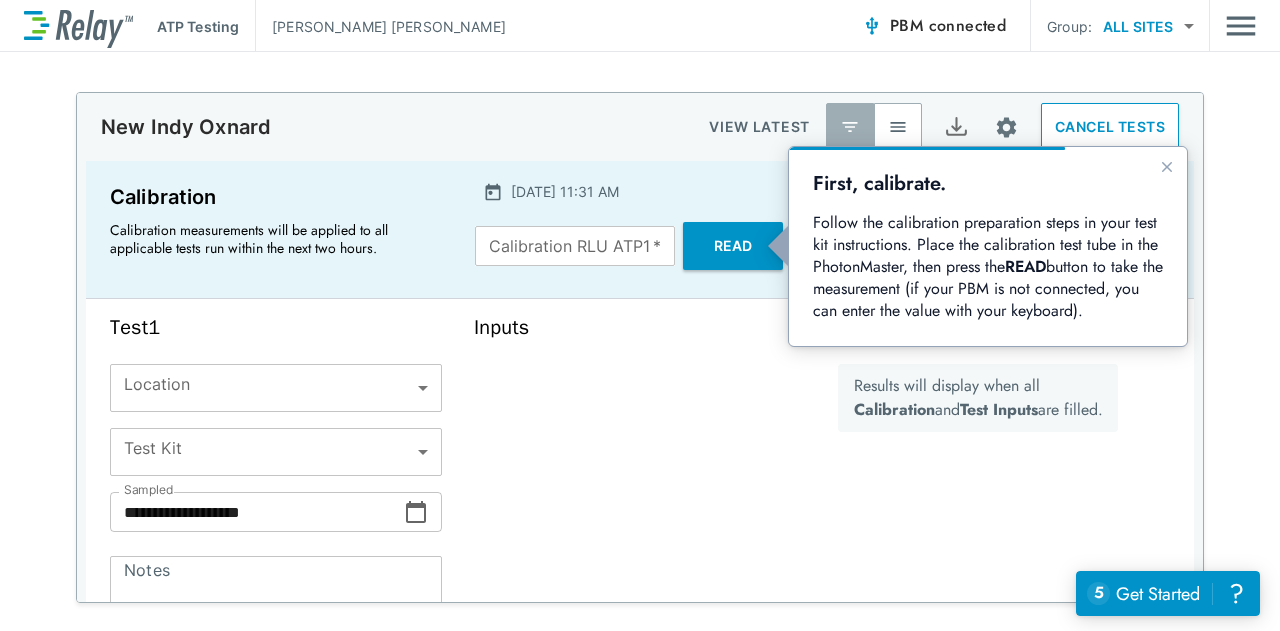 click on "**********" at bounding box center [640, 315] 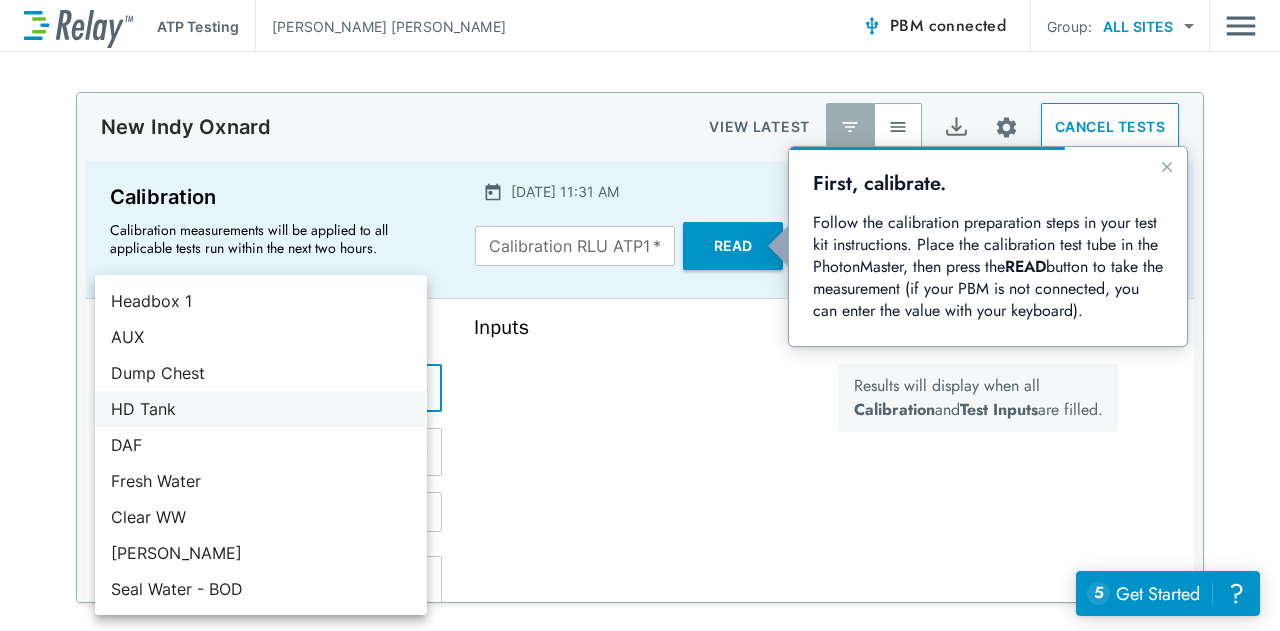 click on "HD Tank" at bounding box center (261, 409) 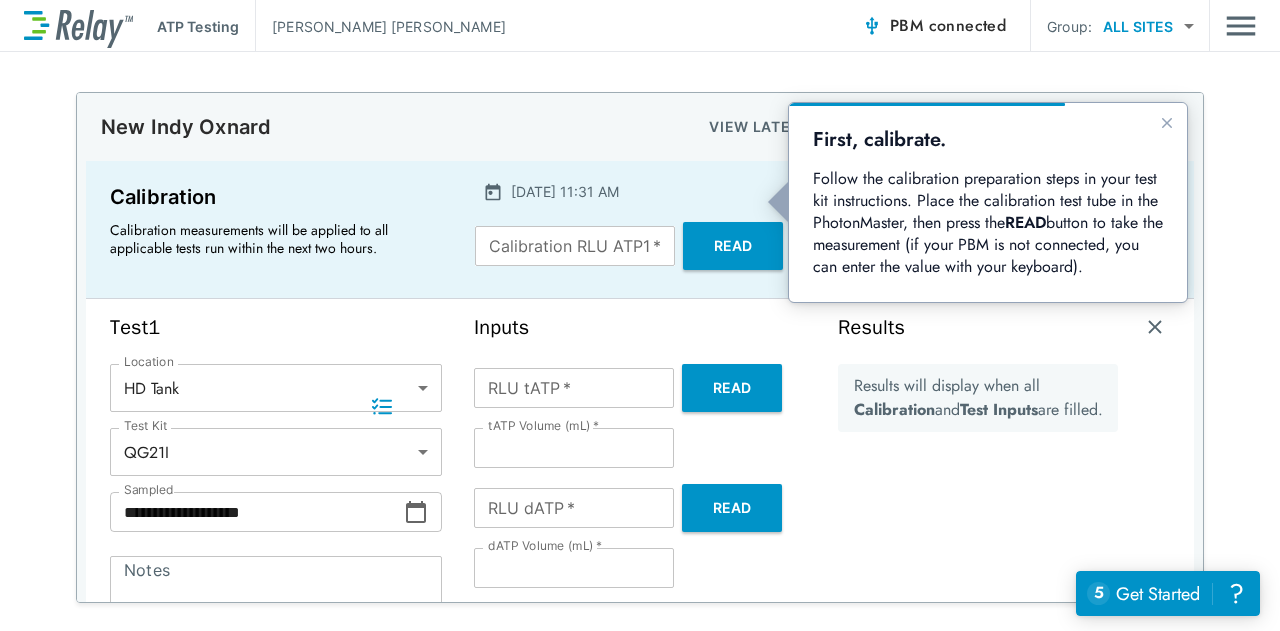 scroll, scrollTop: 44, scrollLeft: 0, axis: vertical 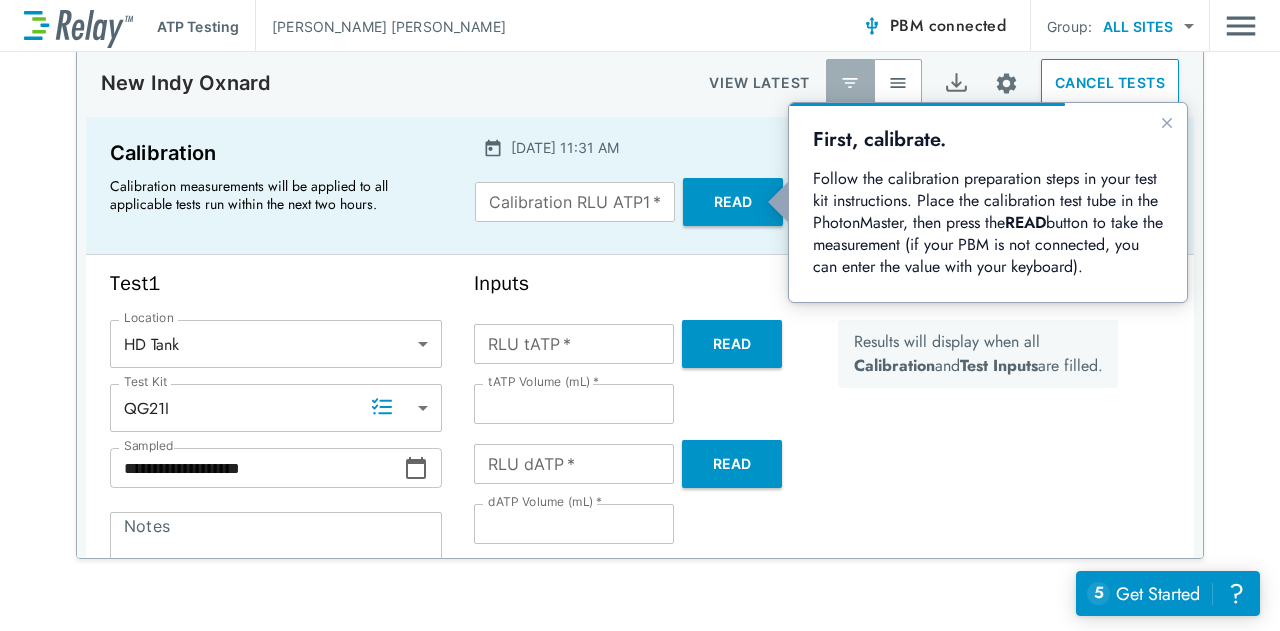 click on "Read" at bounding box center (733, 202) 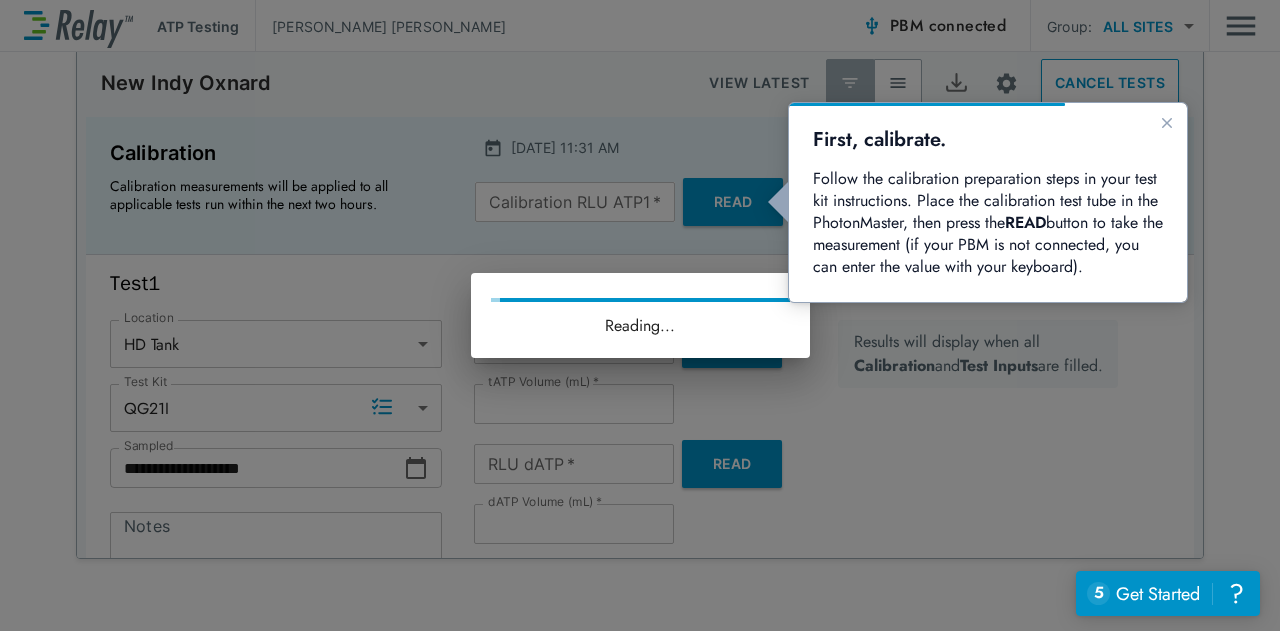 type on "*****" 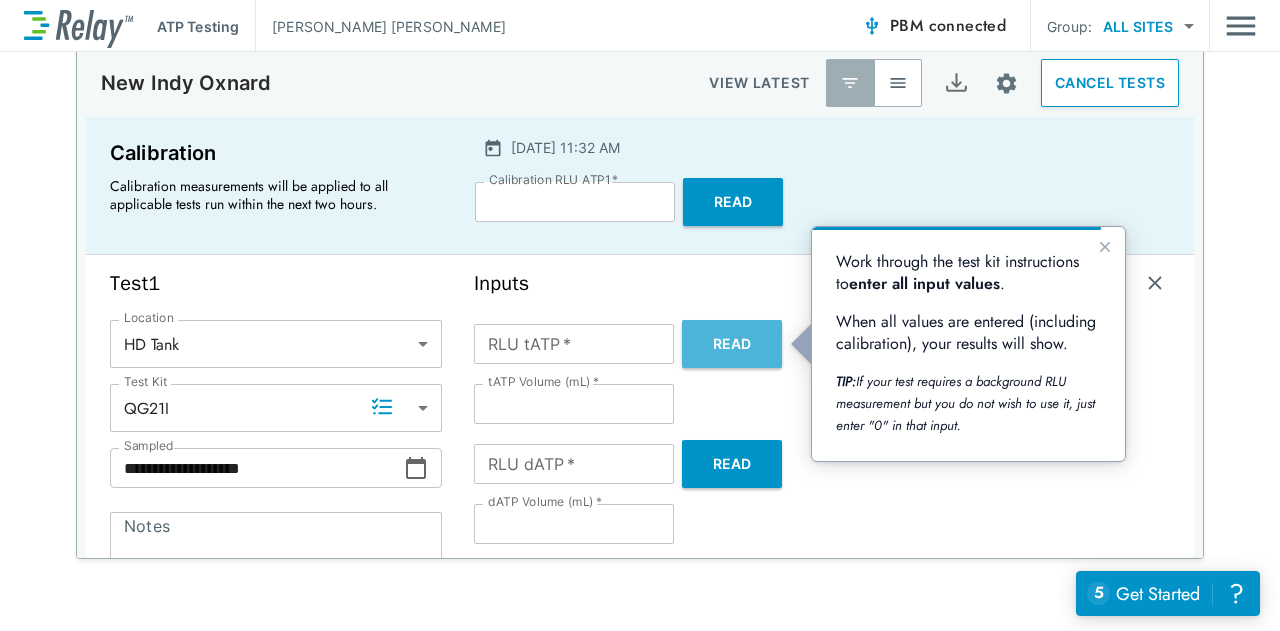 click on "Read" at bounding box center [732, 344] 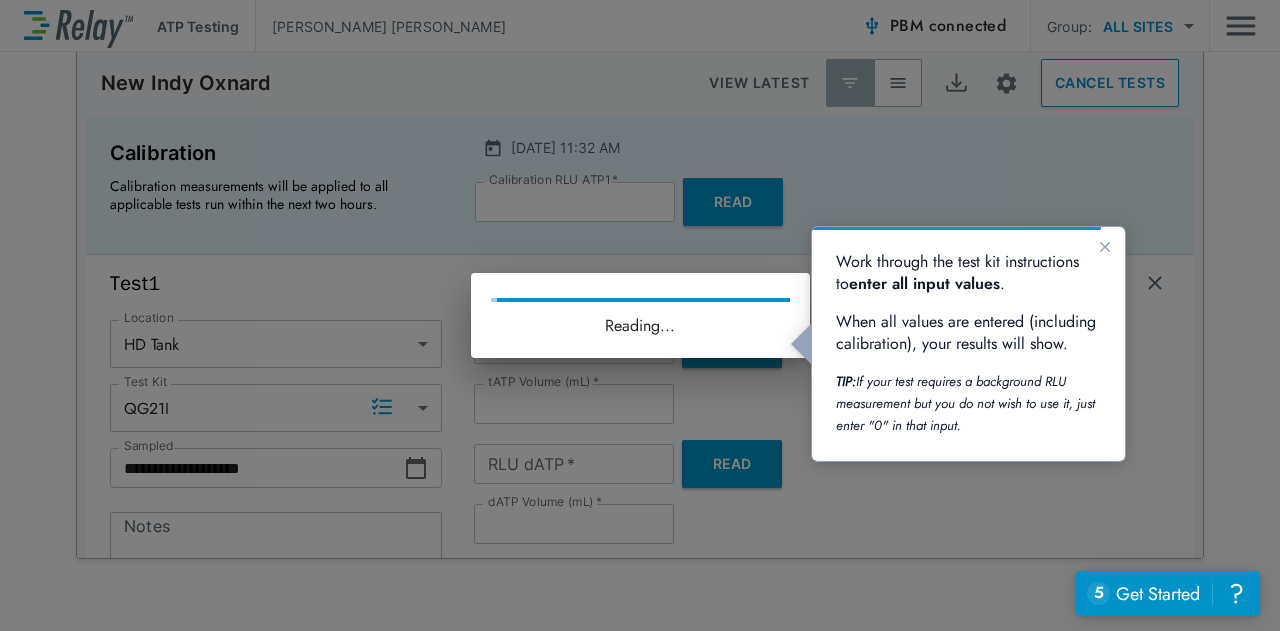 type on "*******" 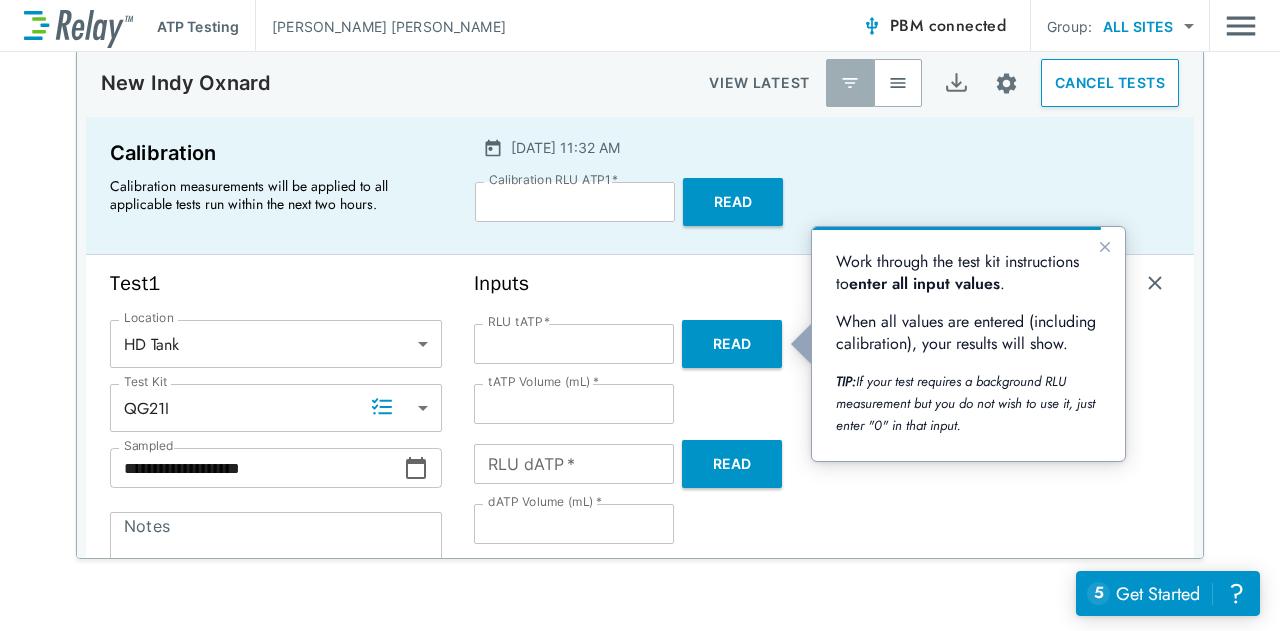 click on "Read" at bounding box center (732, 464) 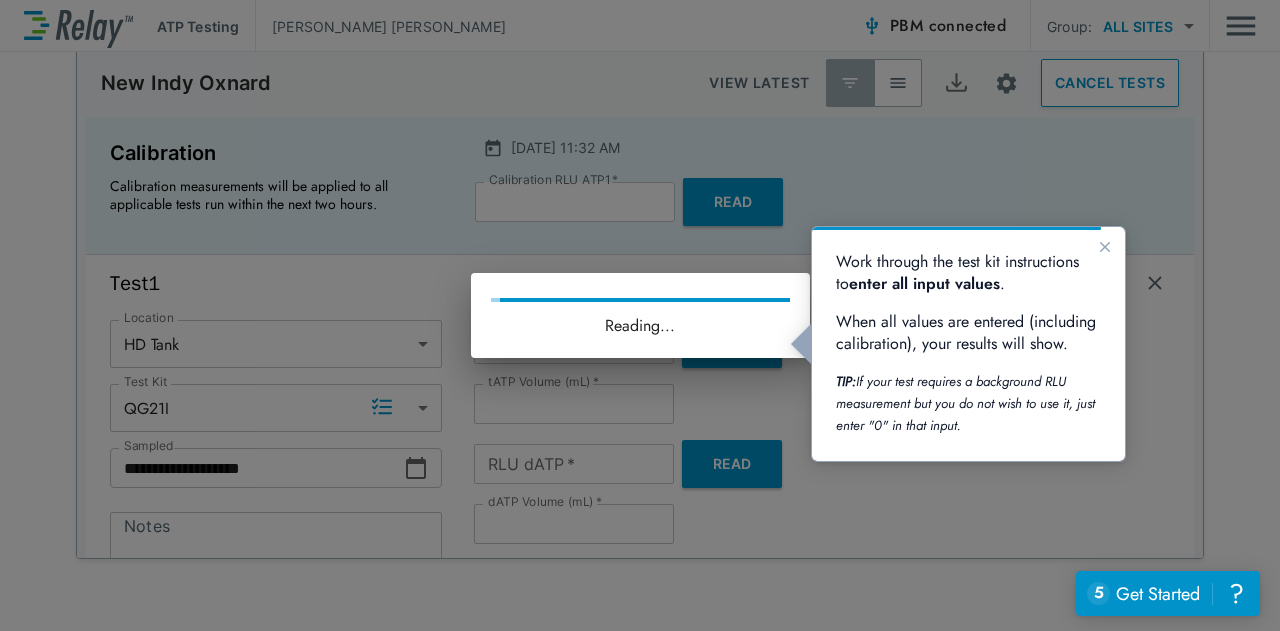 type on "*****" 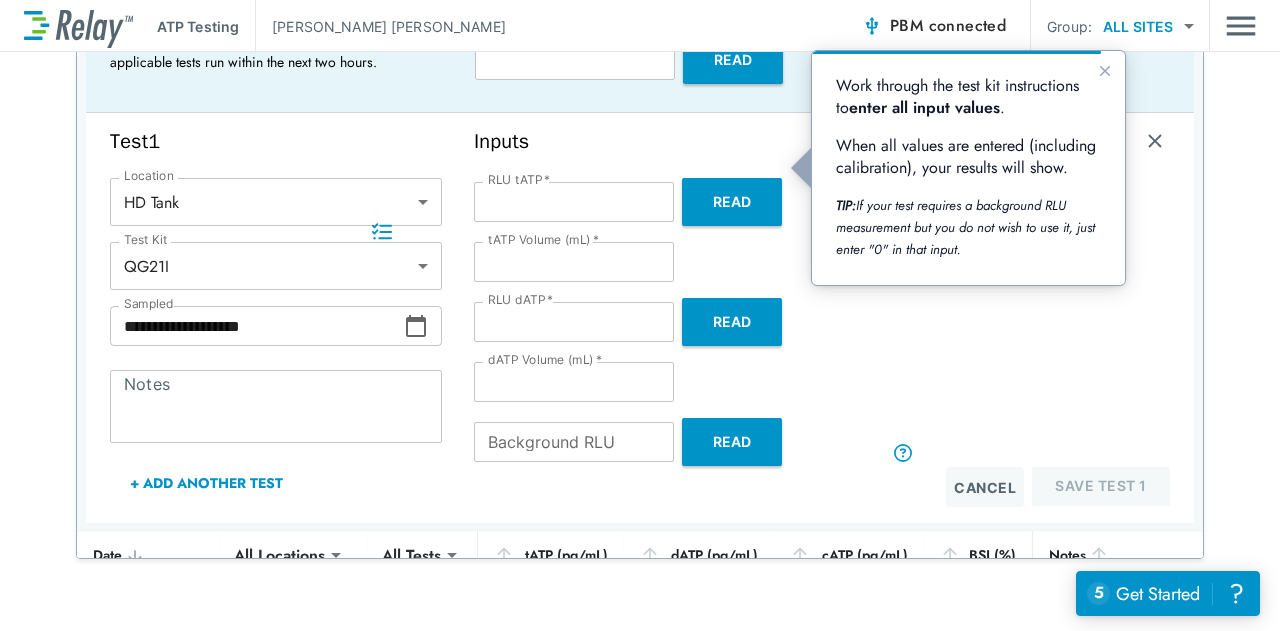 scroll, scrollTop: 175, scrollLeft: 0, axis: vertical 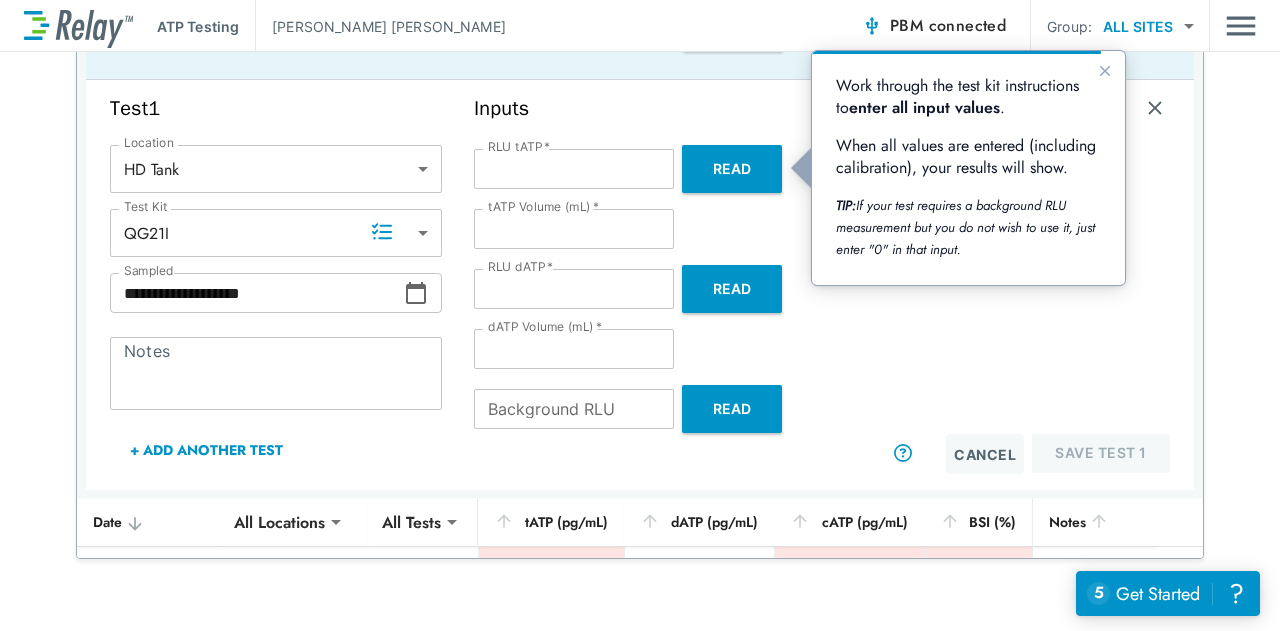 click on "Read" at bounding box center (732, 409) 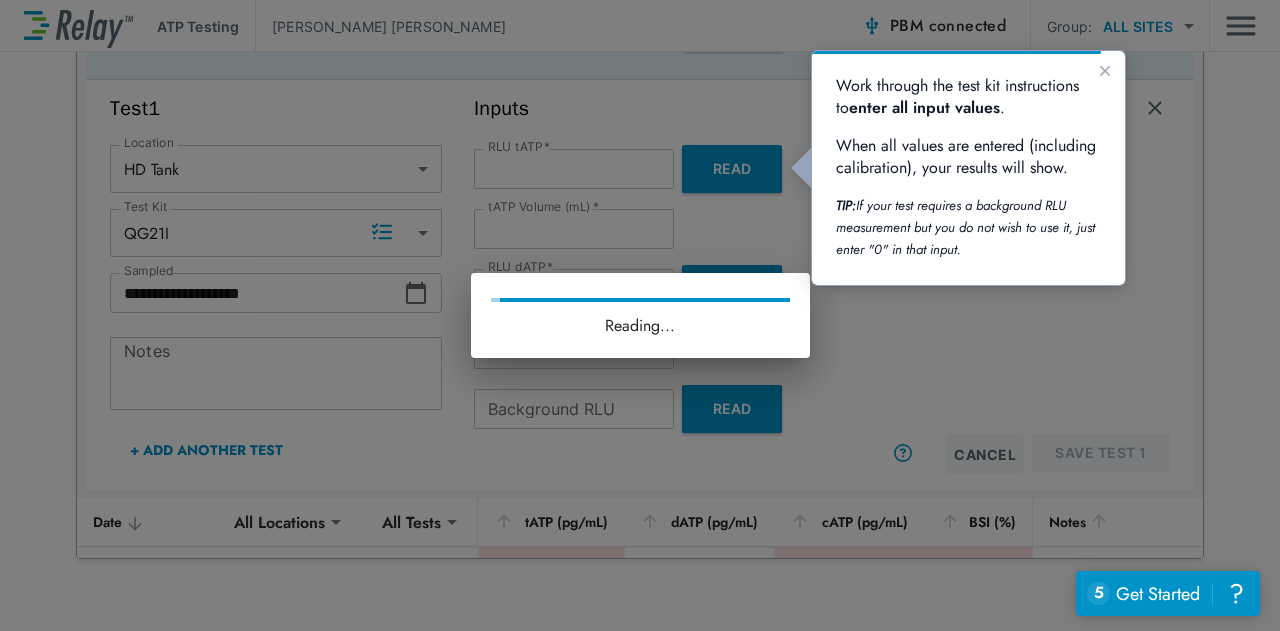 type on "*" 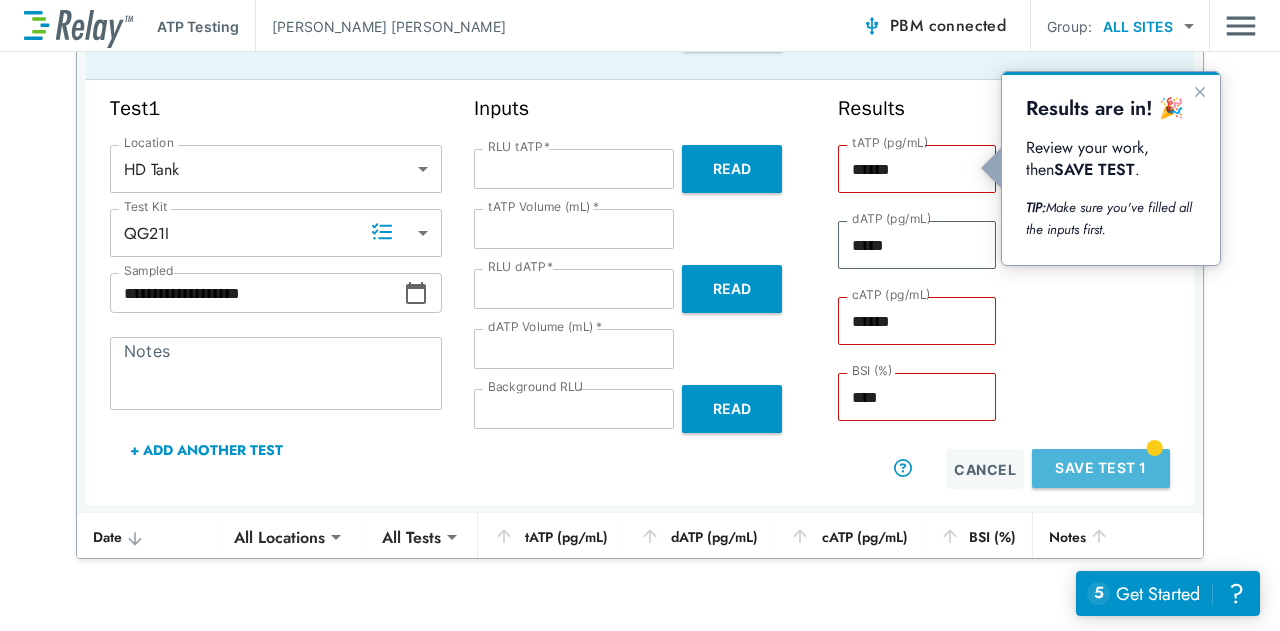 click on "Save Test 1" at bounding box center [1101, 468] 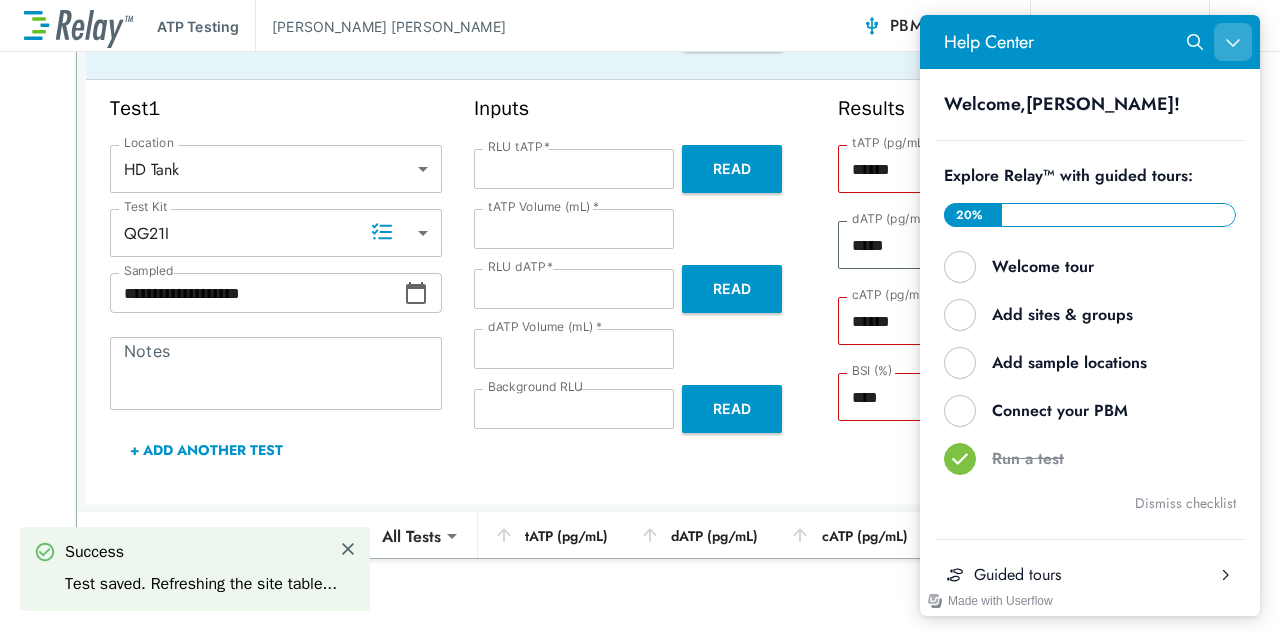 click 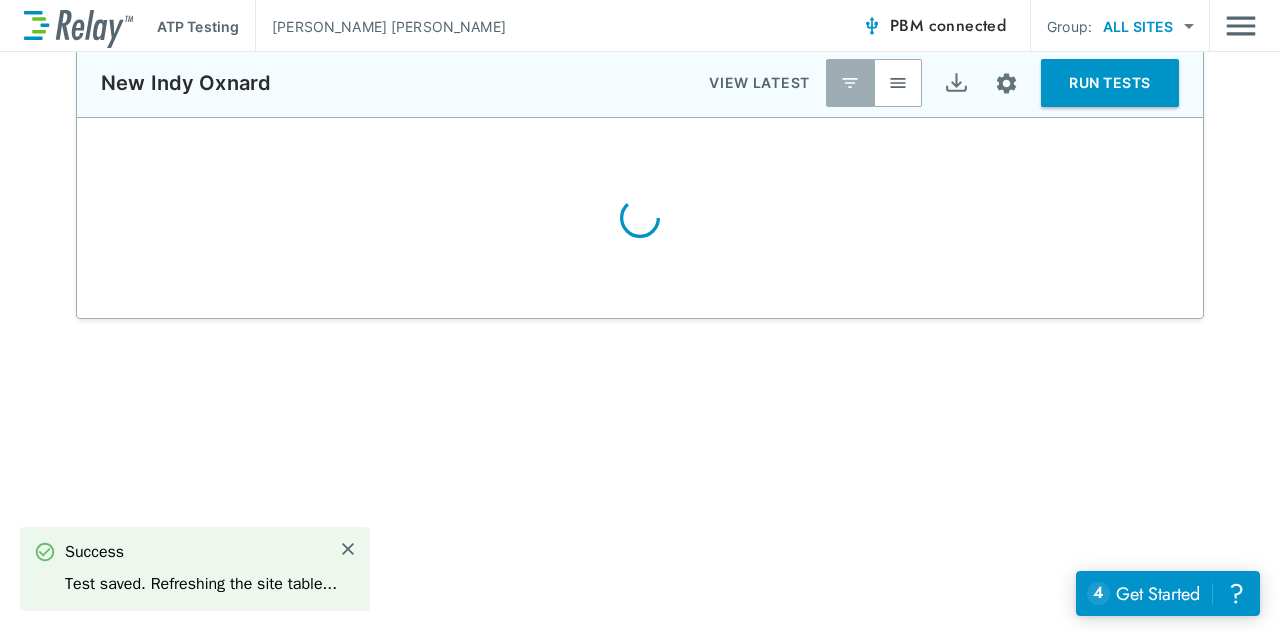 scroll, scrollTop: 0, scrollLeft: 0, axis: both 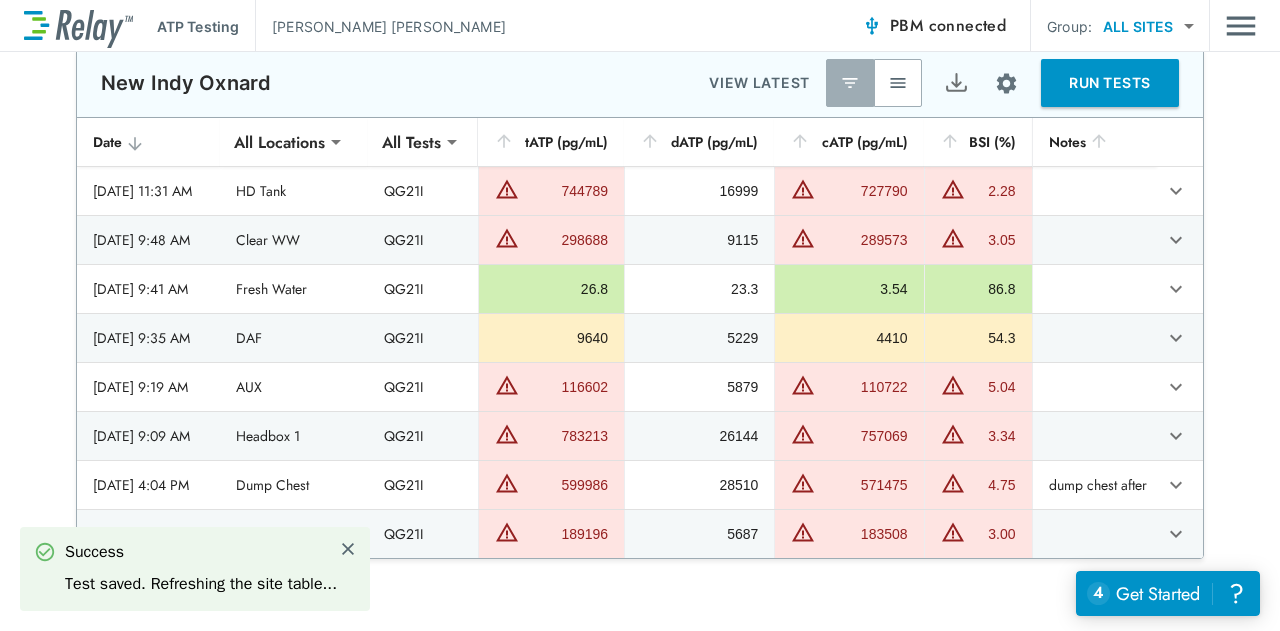 type on "*****" 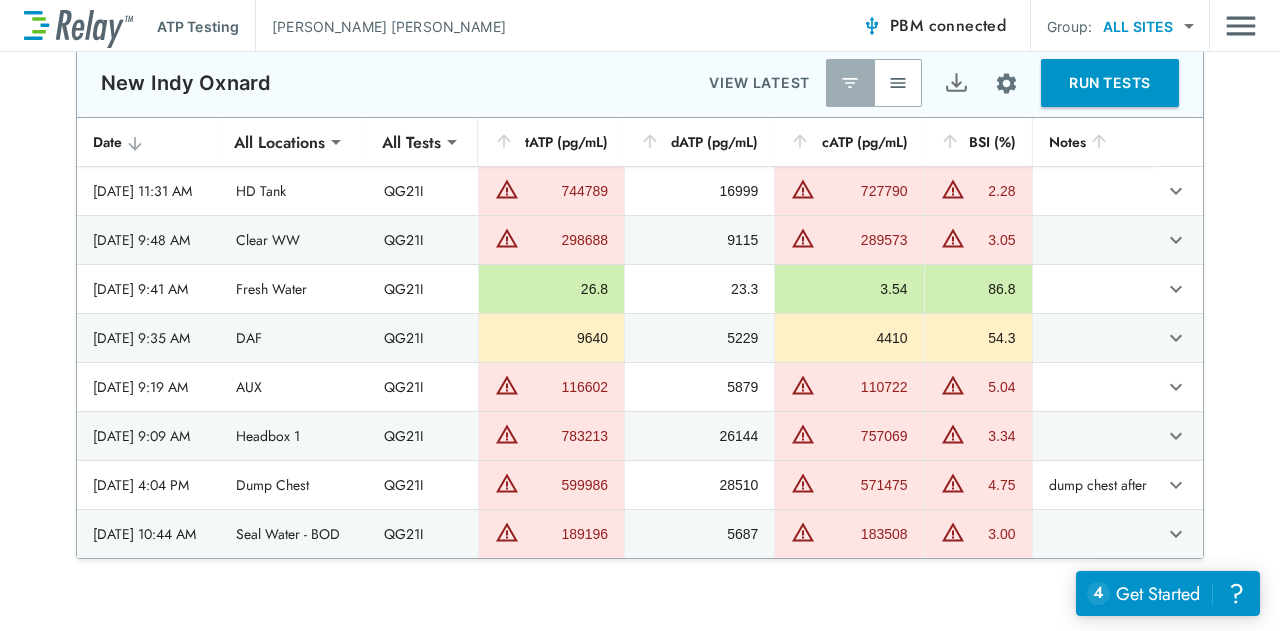 click on "RUN TESTS" at bounding box center [1110, 83] 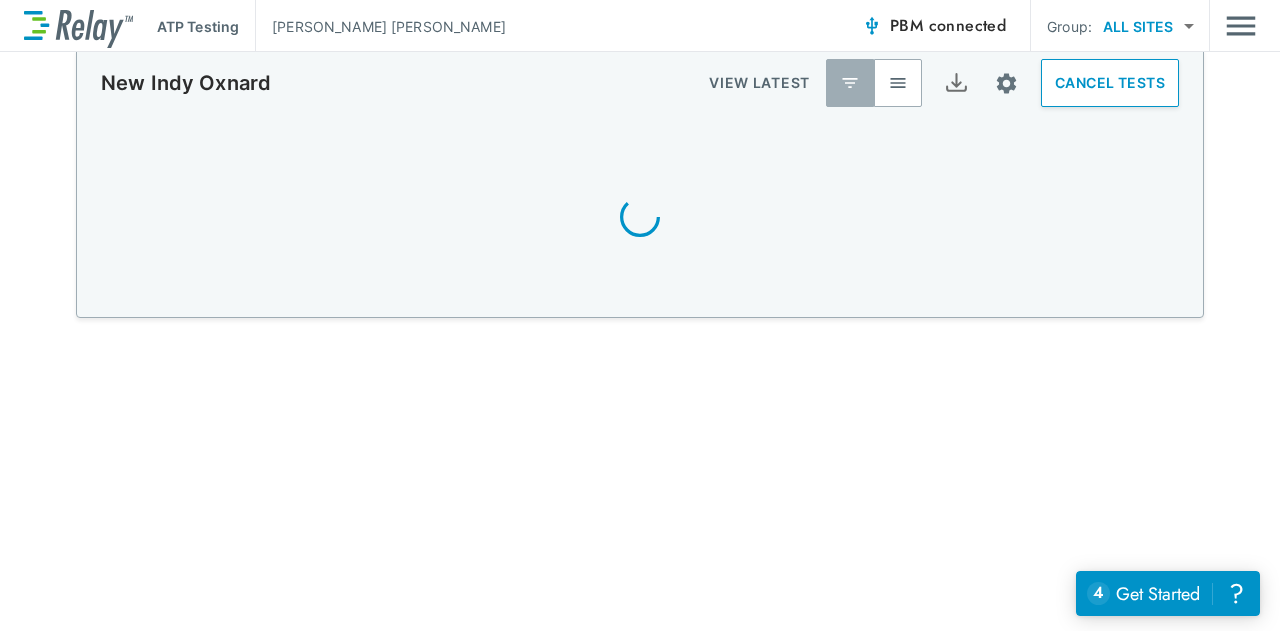 scroll, scrollTop: 0, scrollLeft: 0, axis: both 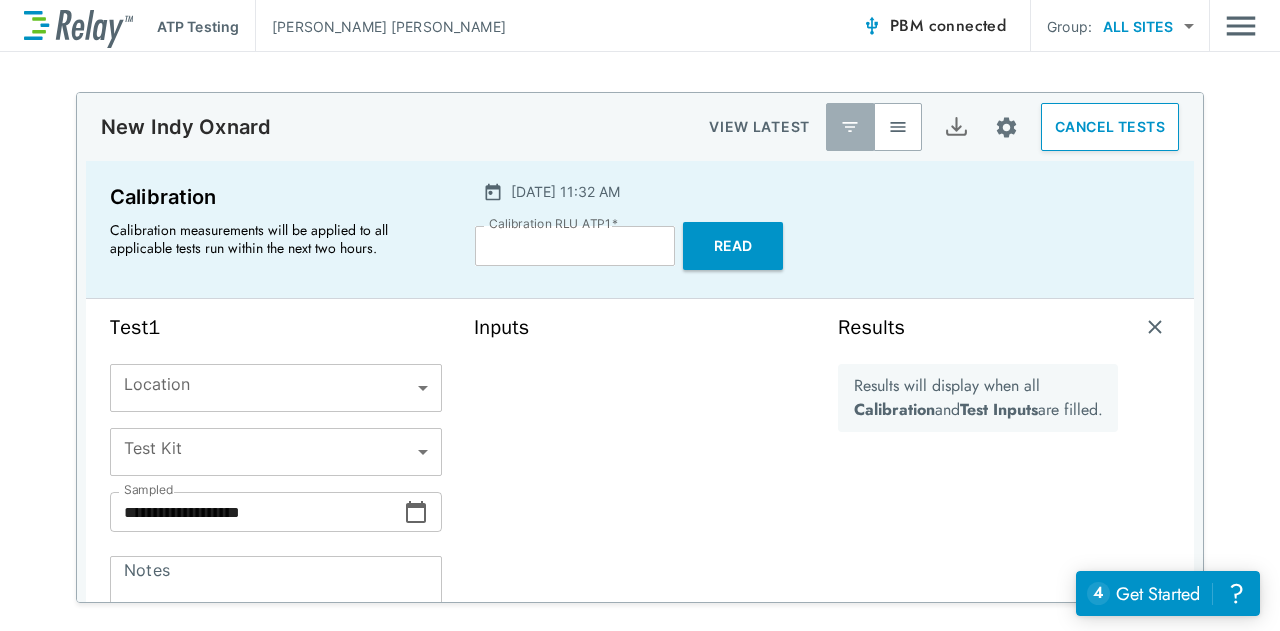 click on "**********" at bounding box center (640, 315) 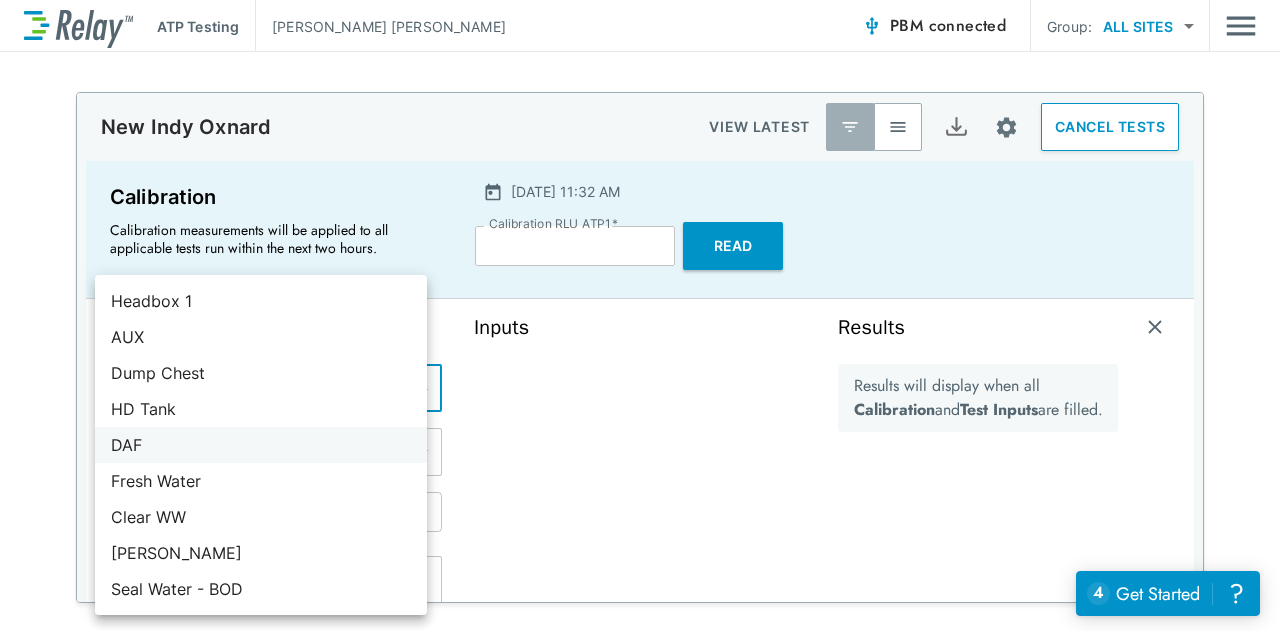 click on "DAF" at bounding box center [261, 445] 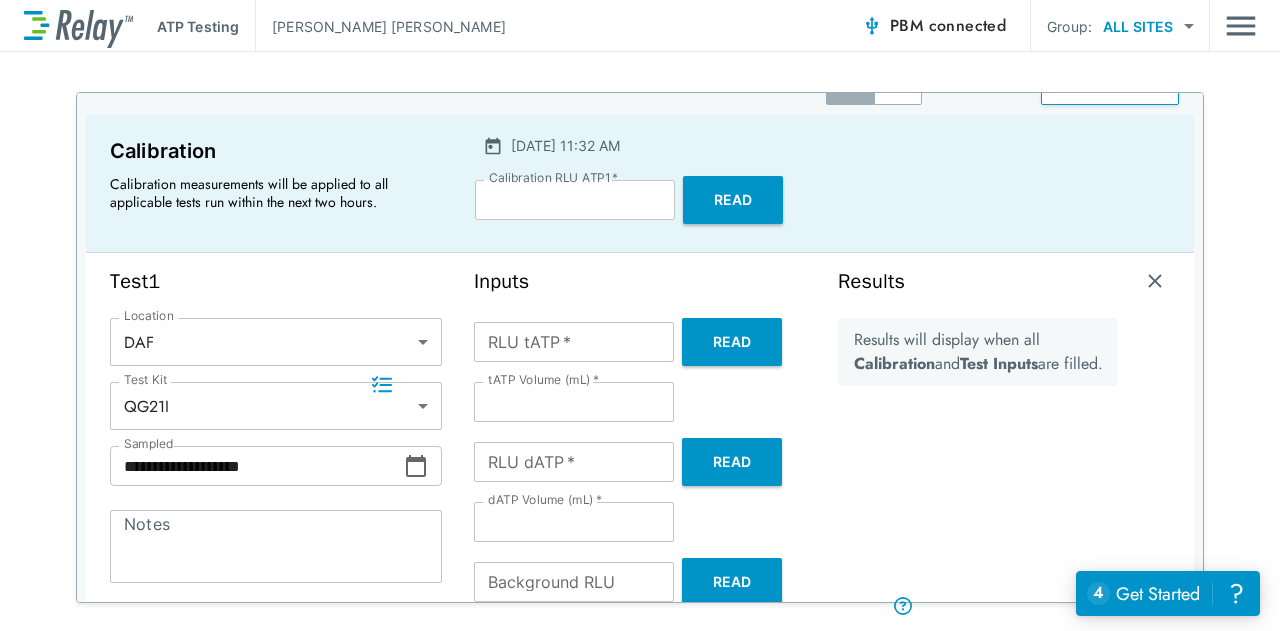 scroll, scrollTop: 66, scrollLeft: 0, axis: vertical 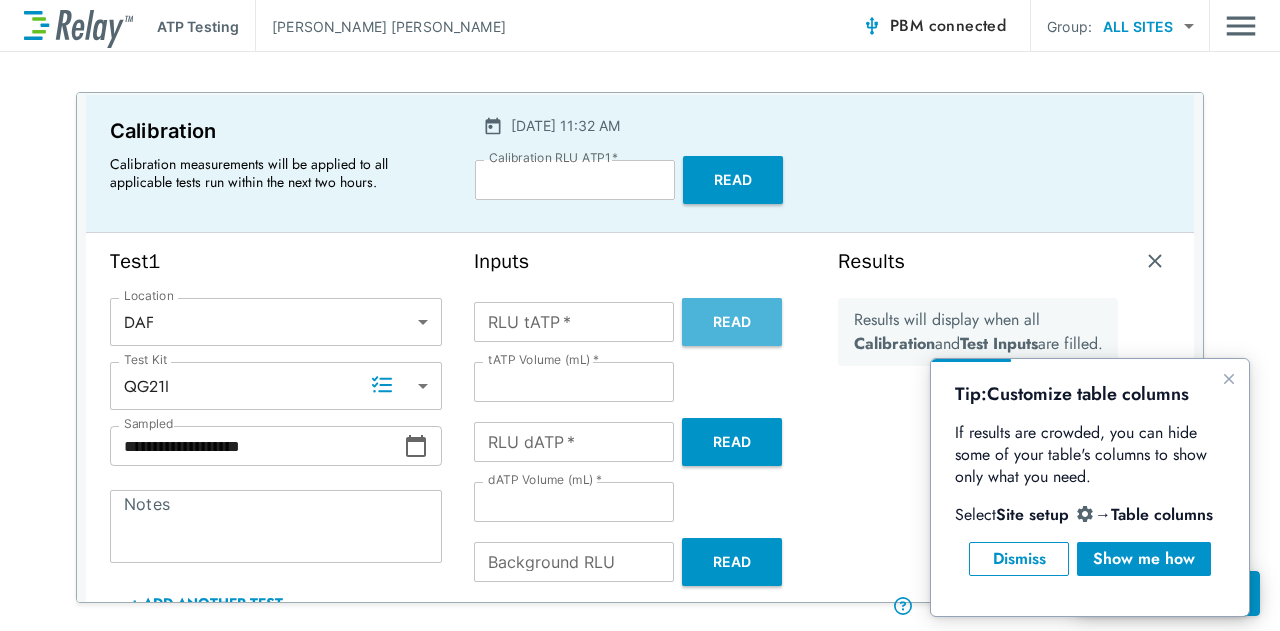 click on "Read" at bounding box center [732, 322] 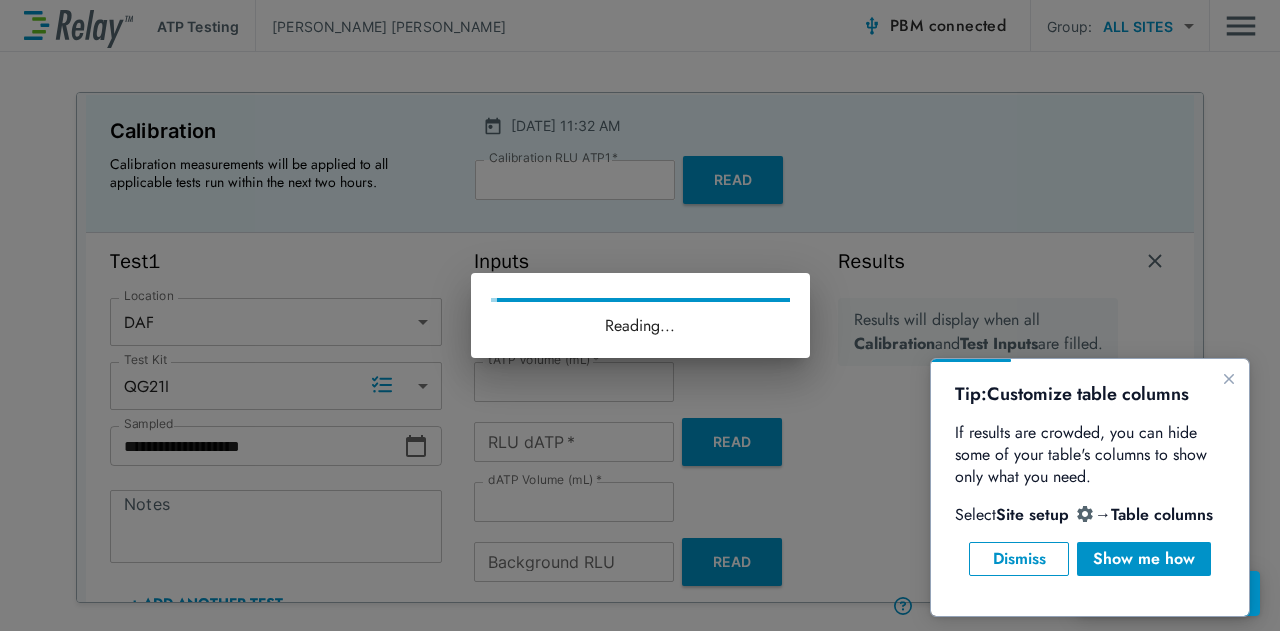 type on "******" 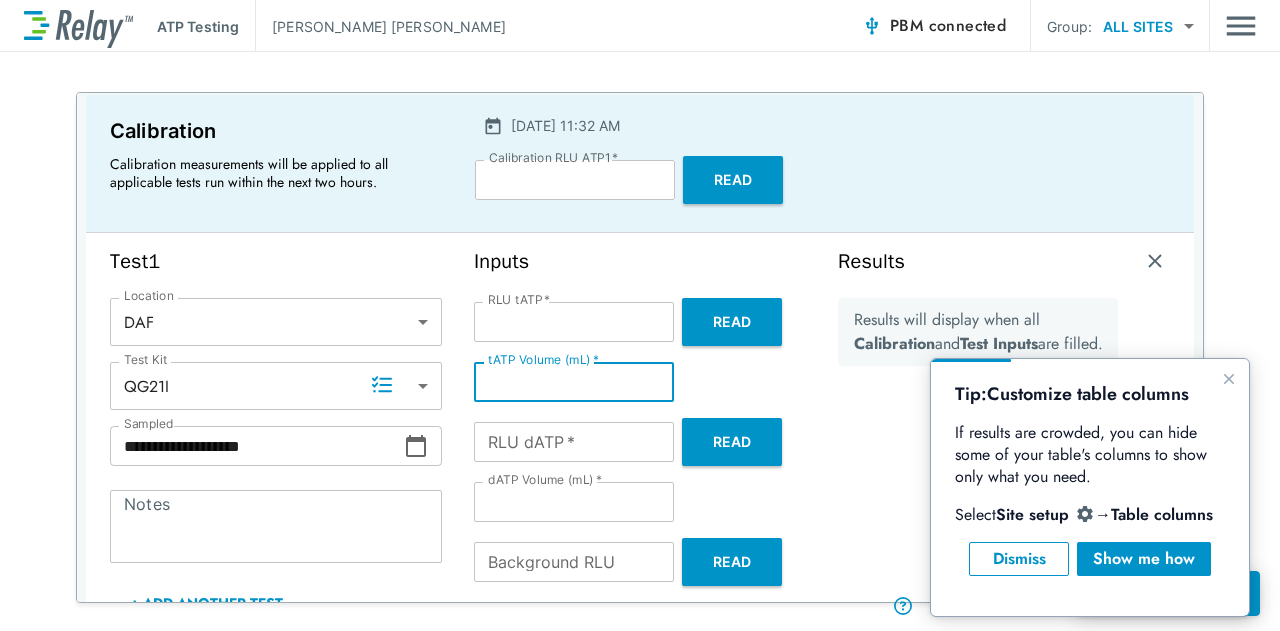 drag, startPoint x: 756, startPoint y: 390, endPoint x: 728, endPoint y: 431, distance: 49.648766 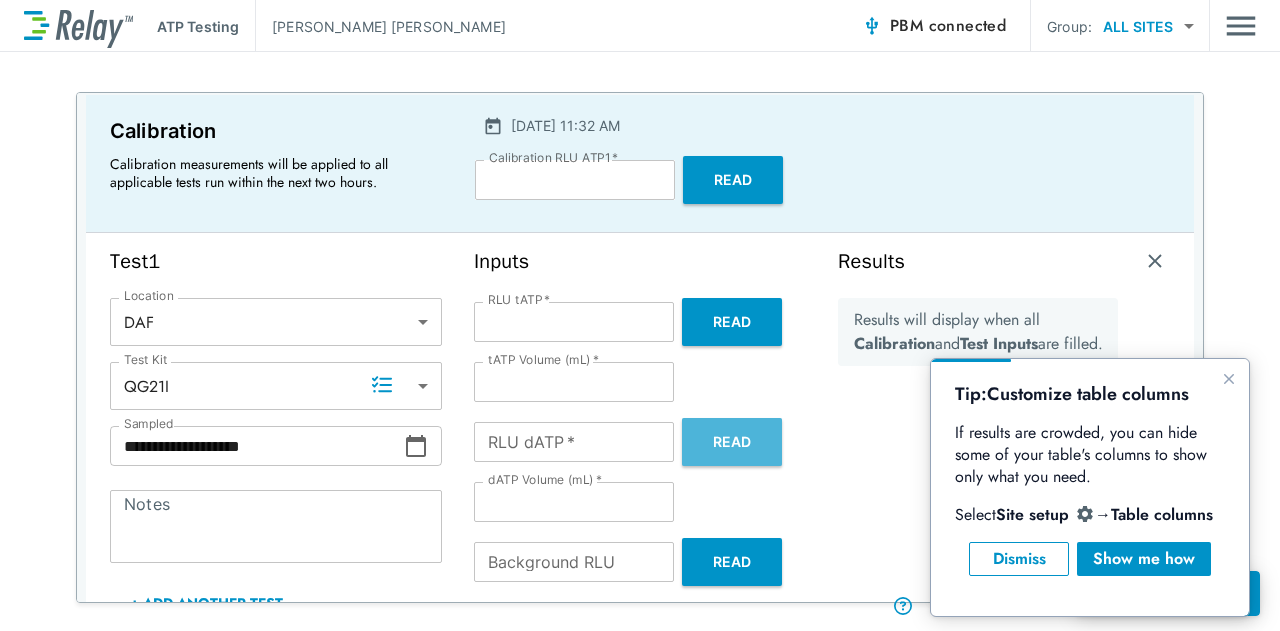 click on "Read" at bounding box center [732, 442] 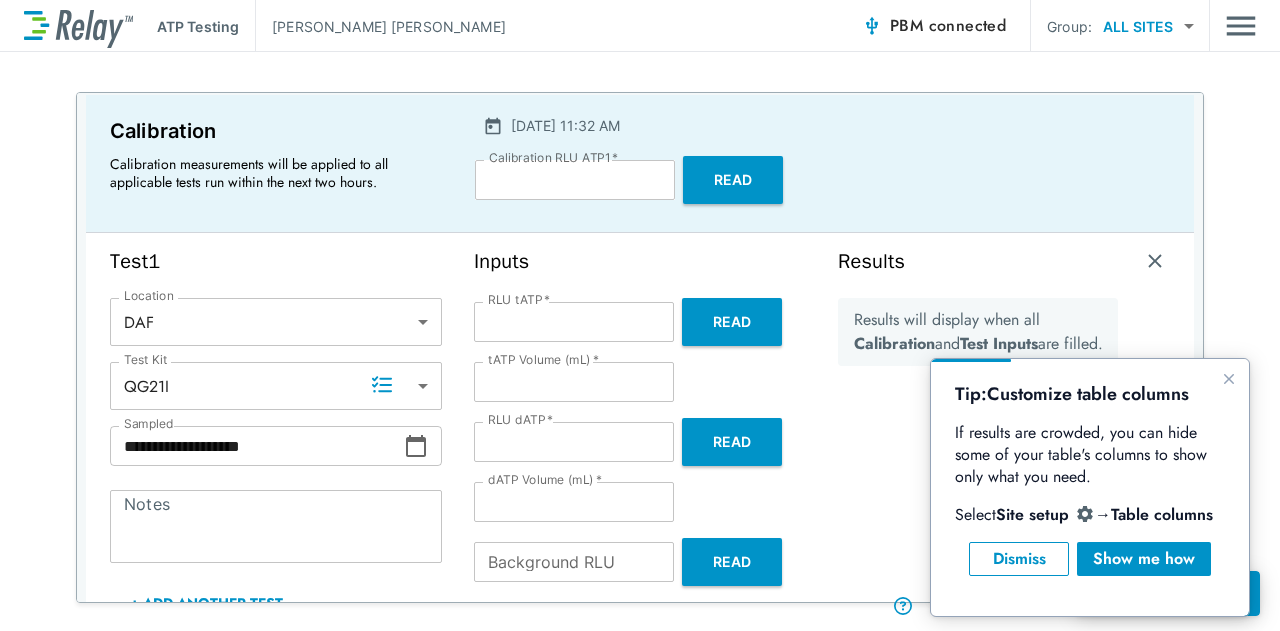 type on "*****" 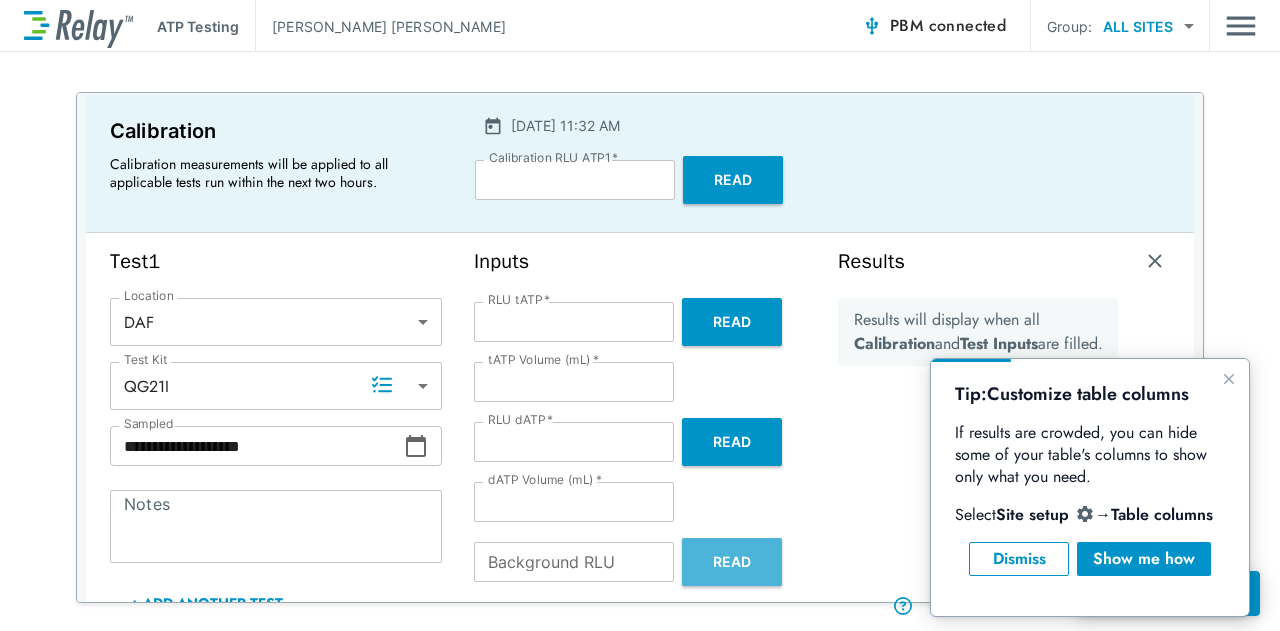 click on "Read" at bounding box center [732, 562] 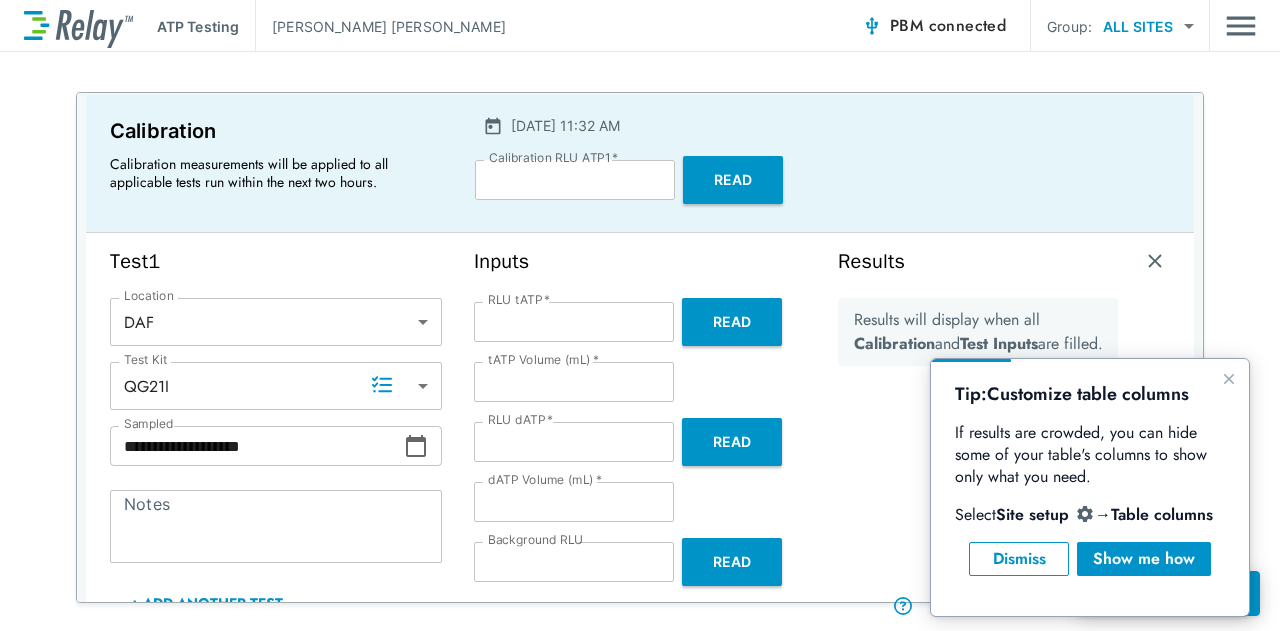 type on "*" 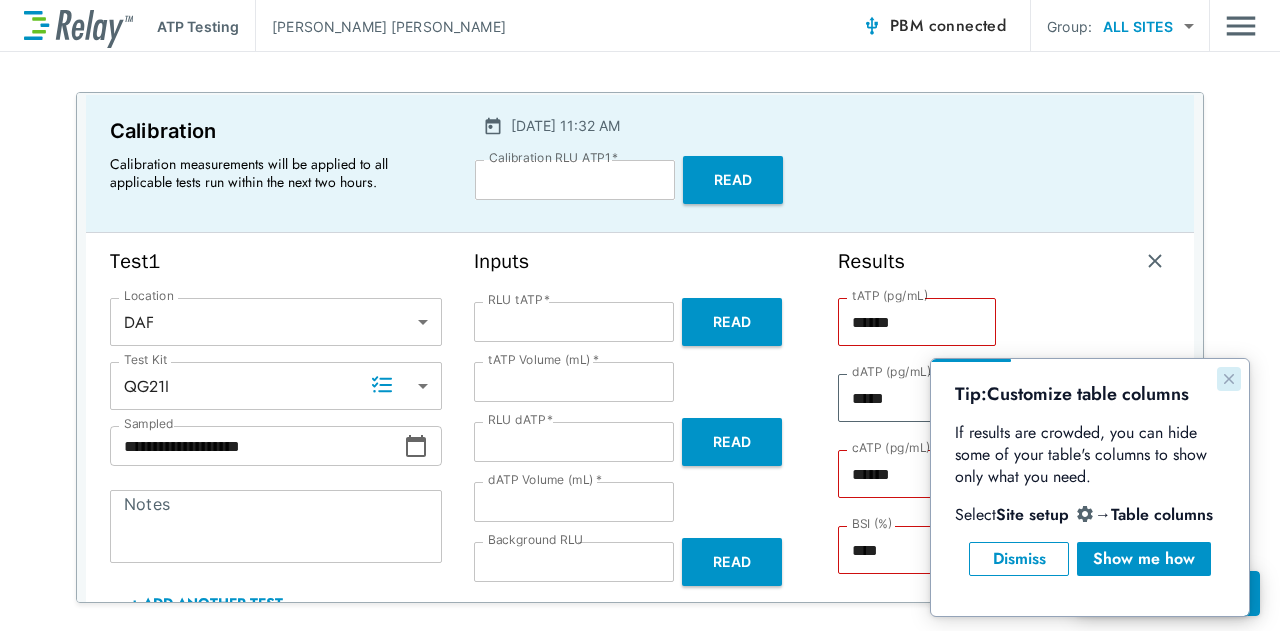 click 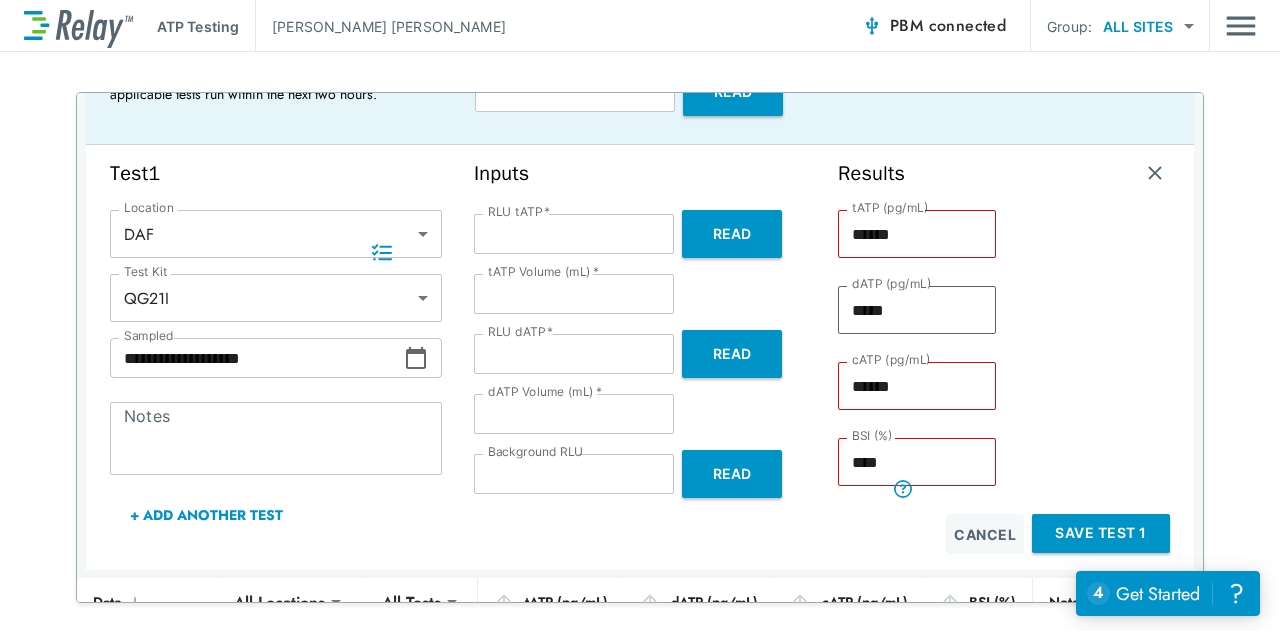 scroll, scrollTop: 198, scrollLeft: 0, axis: vertical 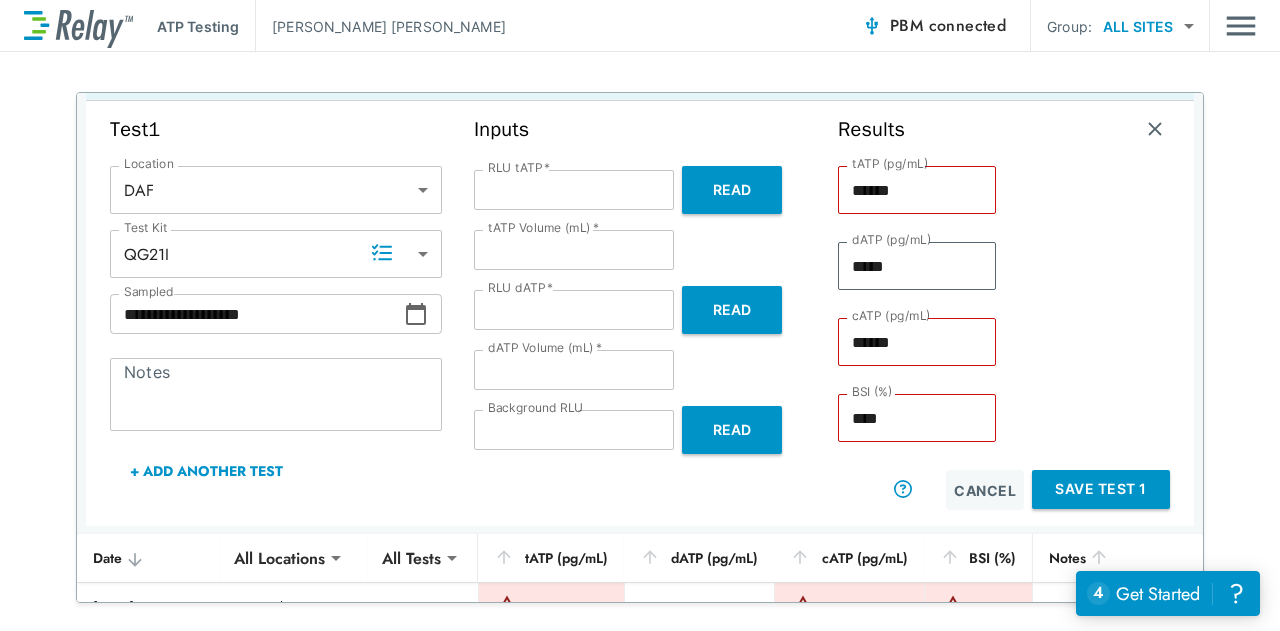 click on "Save Test 1" at bounding box center [1101, 489] 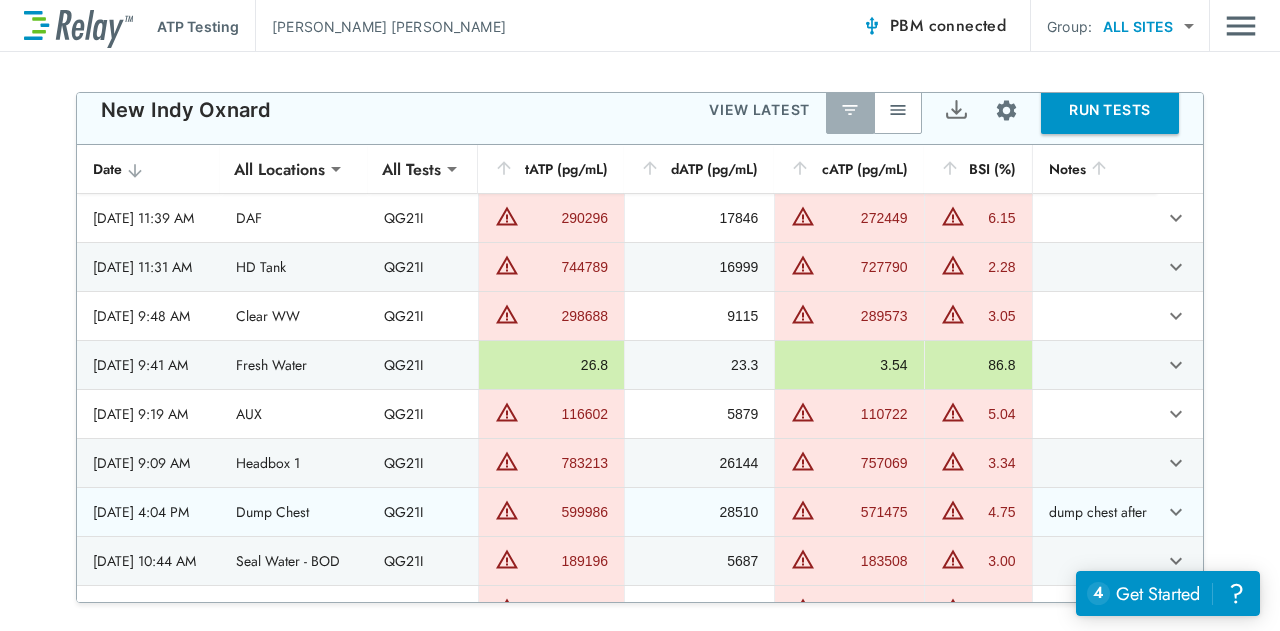 scroll, scrollTop: 11, scrollLeft: 0, axis: vertical 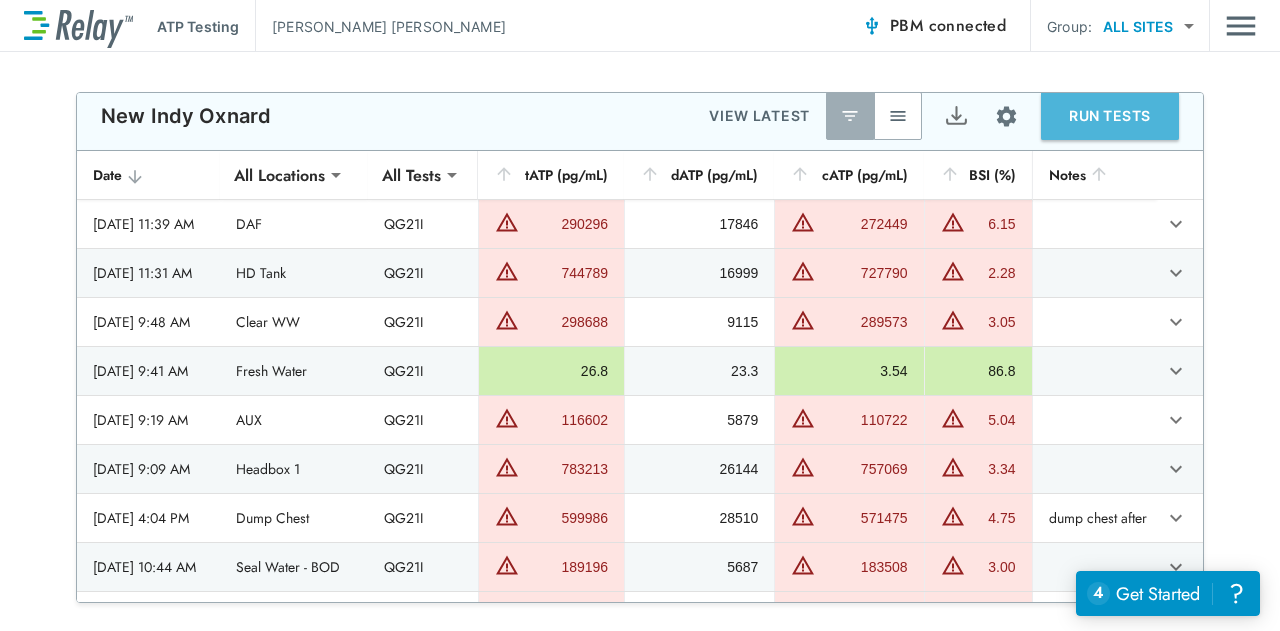 click on "RUN TESTS" at bounding box center (1110, 116) 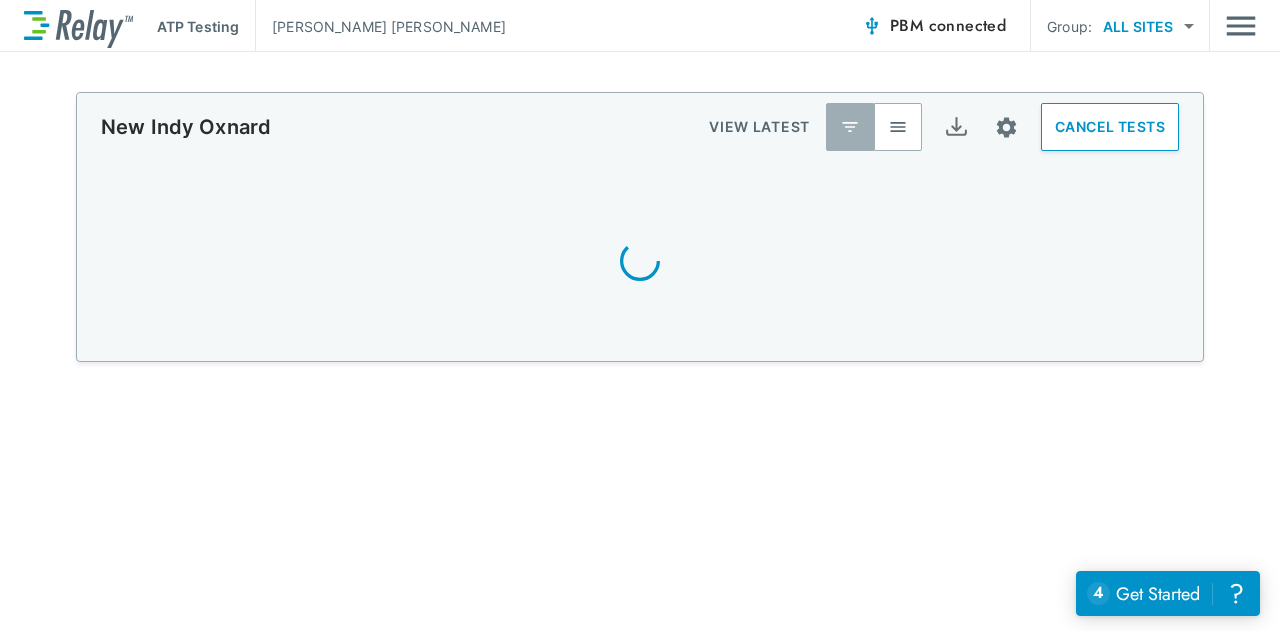 scroll, scrollTop: 0, scrollLeft: 0, axis: both 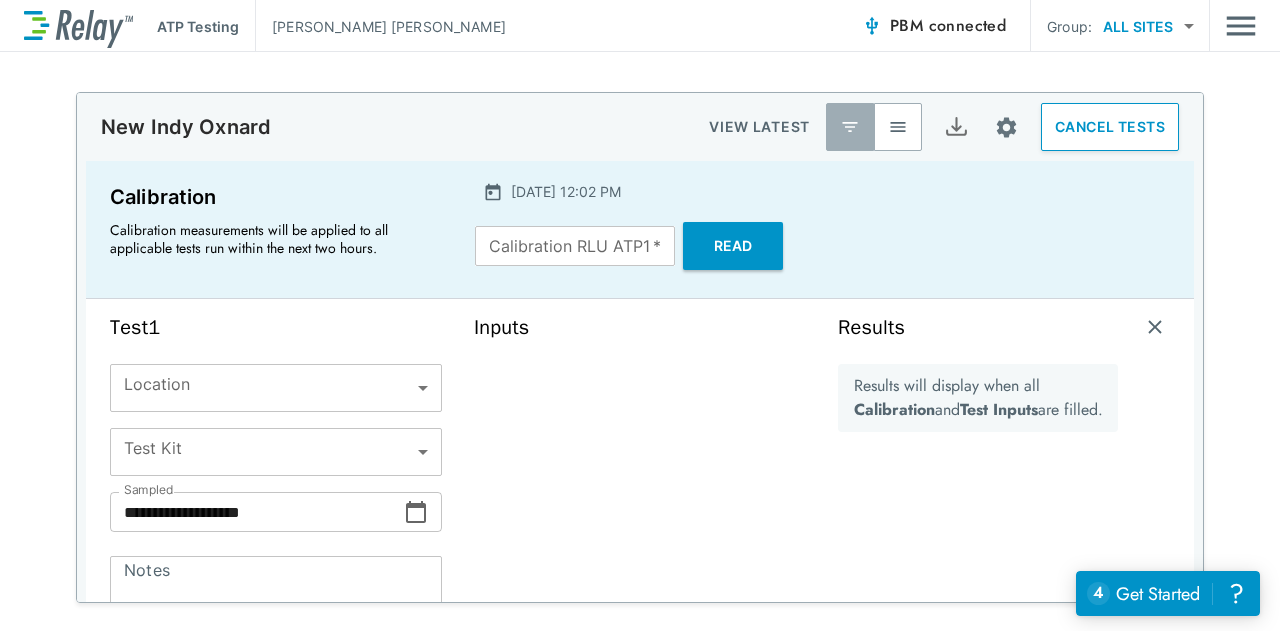 type on "*****" 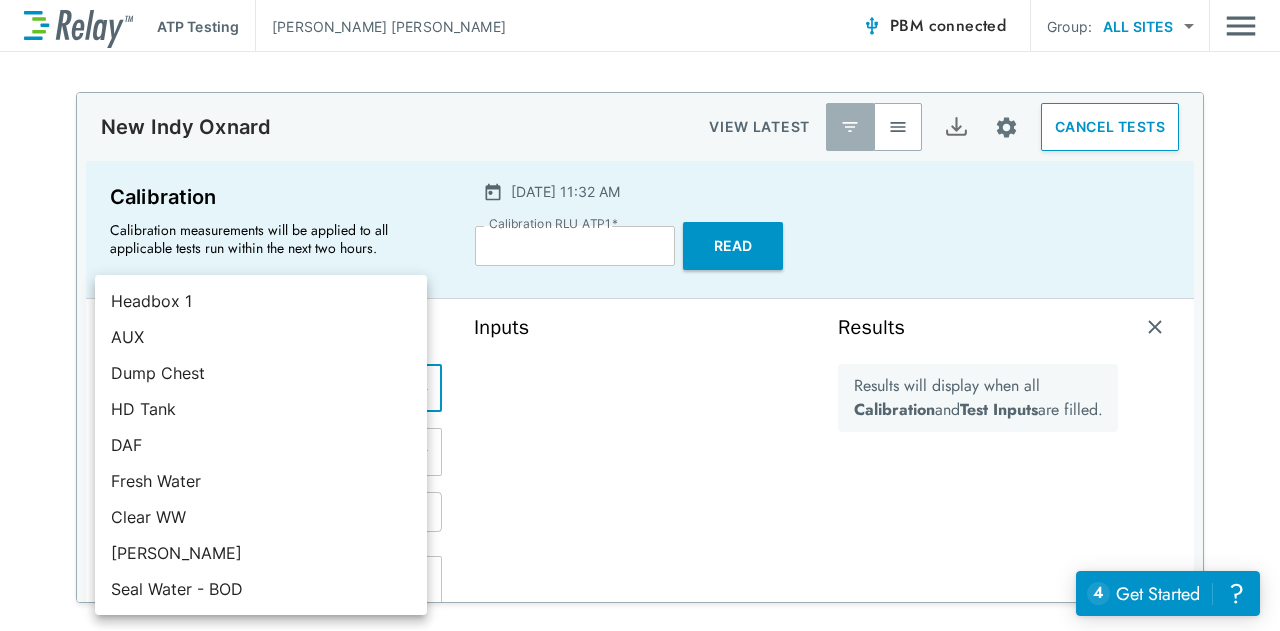 click on "**********" at bounding box center [640, 315] 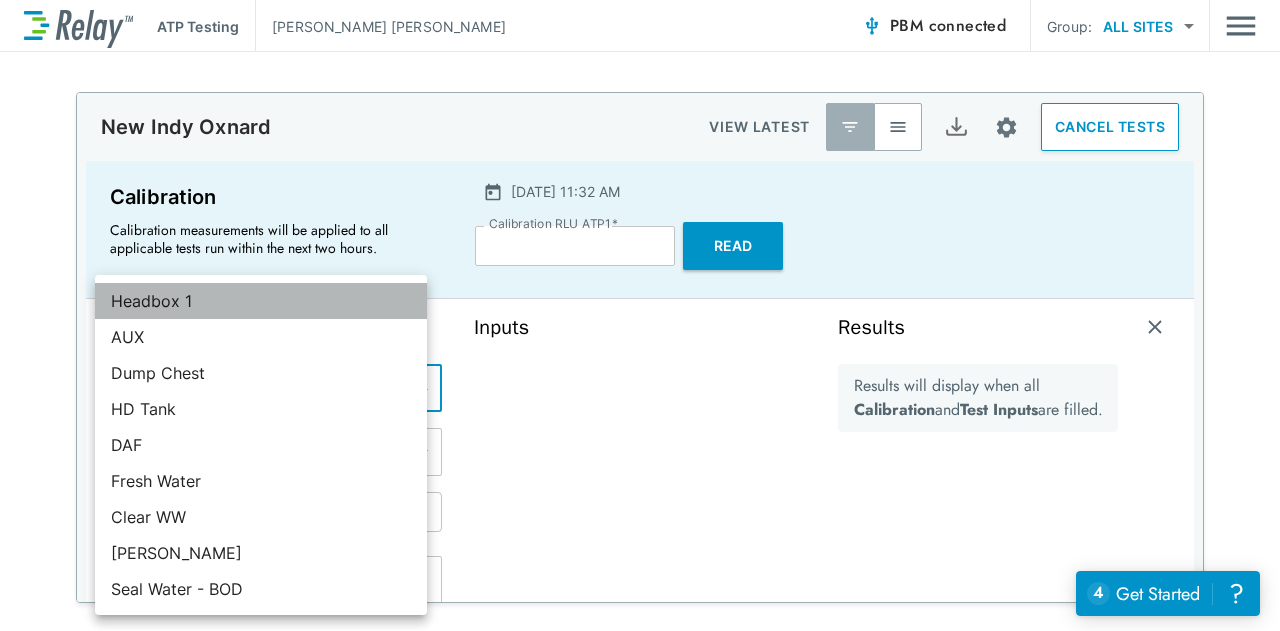 click on "Headbox 1" at bounding box center (261, 301) 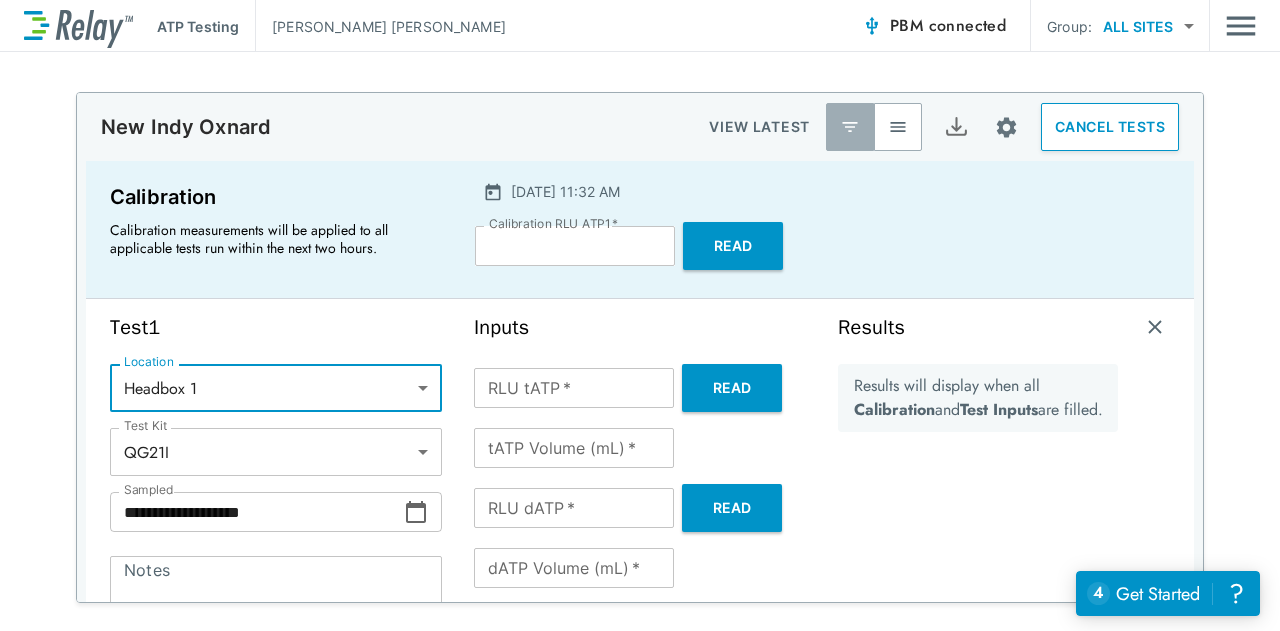type on "*****" 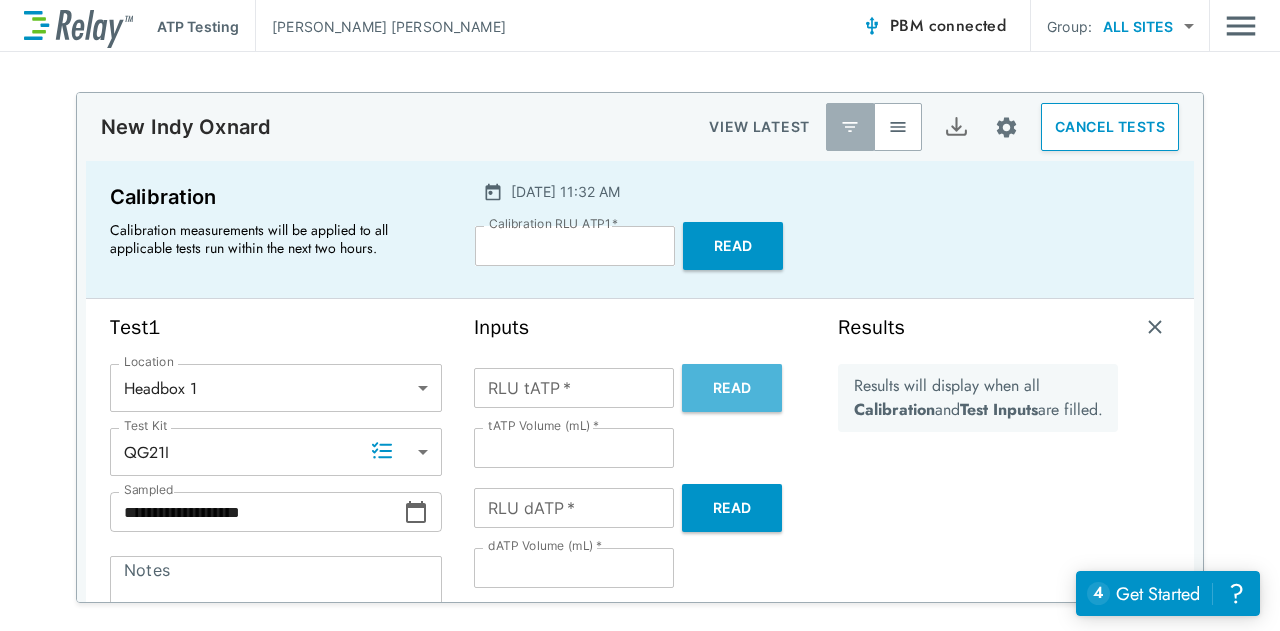 click on "Read" at bounding box center (732, 388) 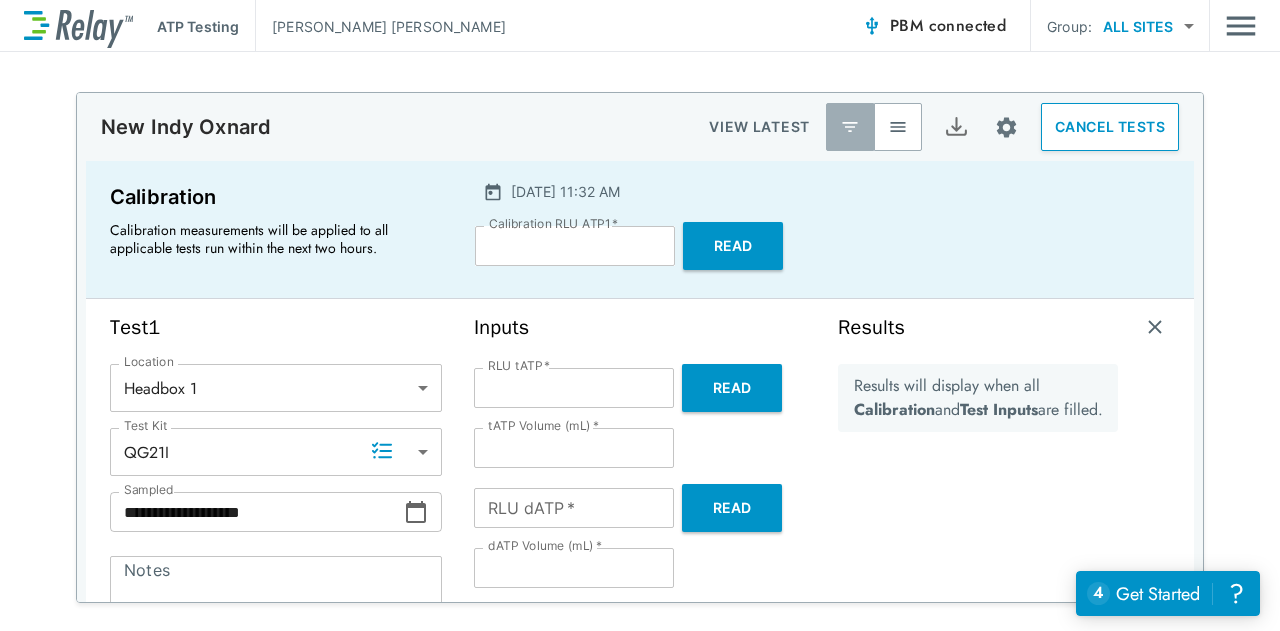 type on "*******" 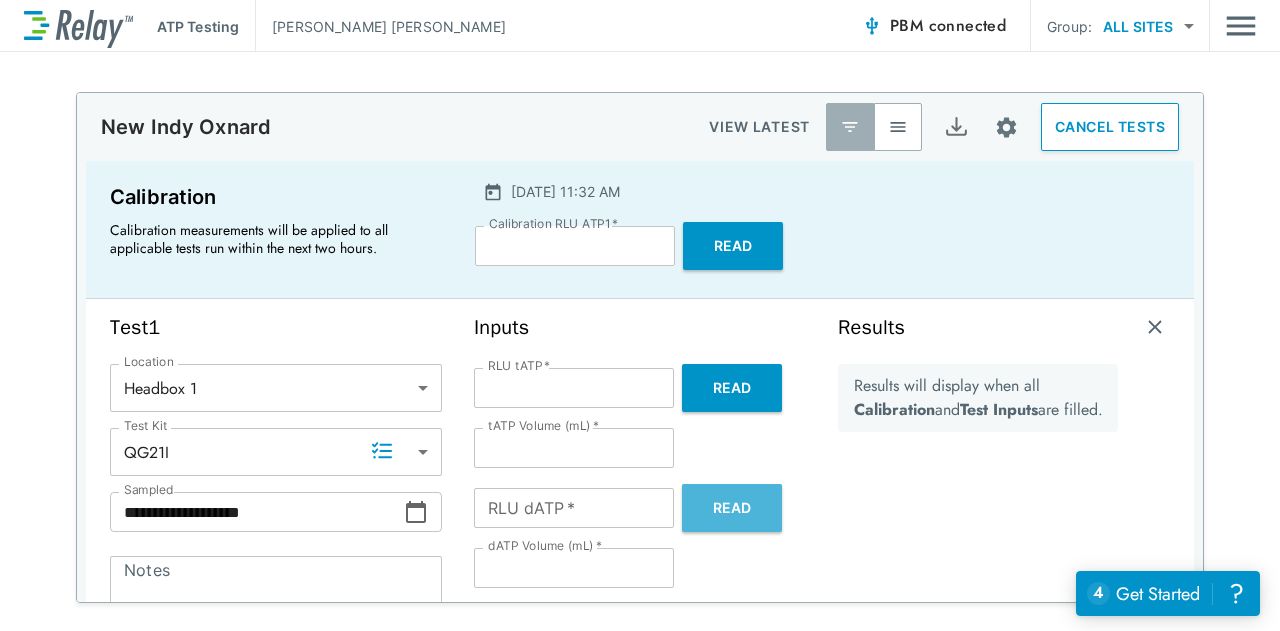 click on "Read" at bounding box center [732, 508] 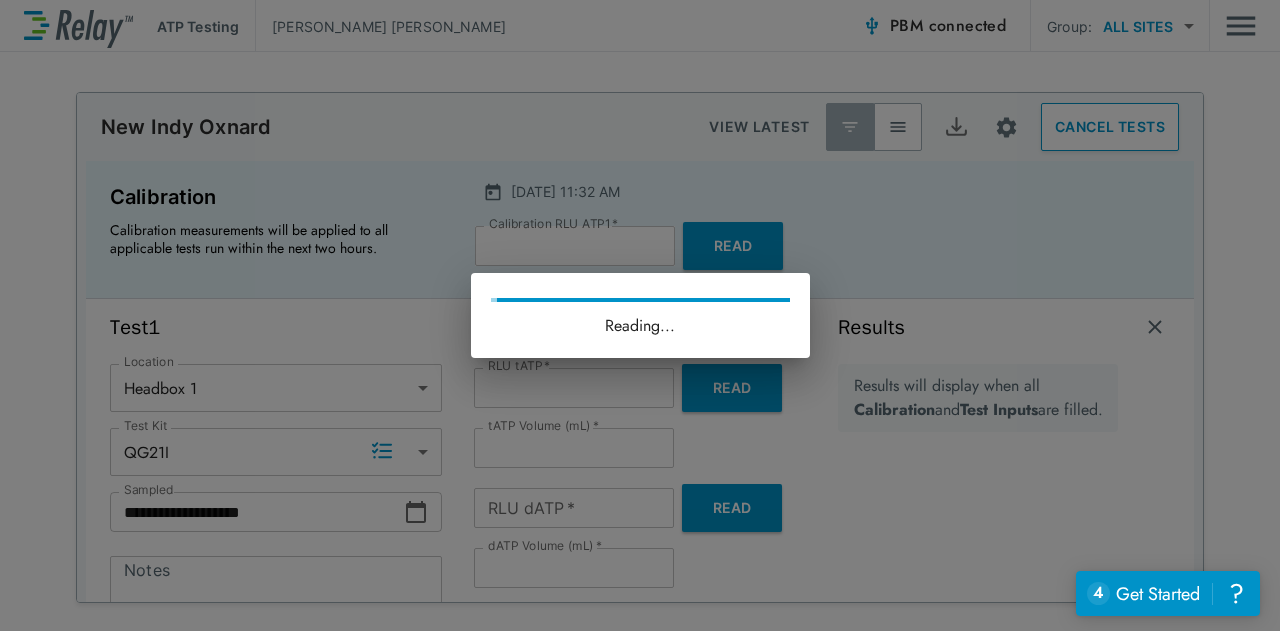 type on "*****" 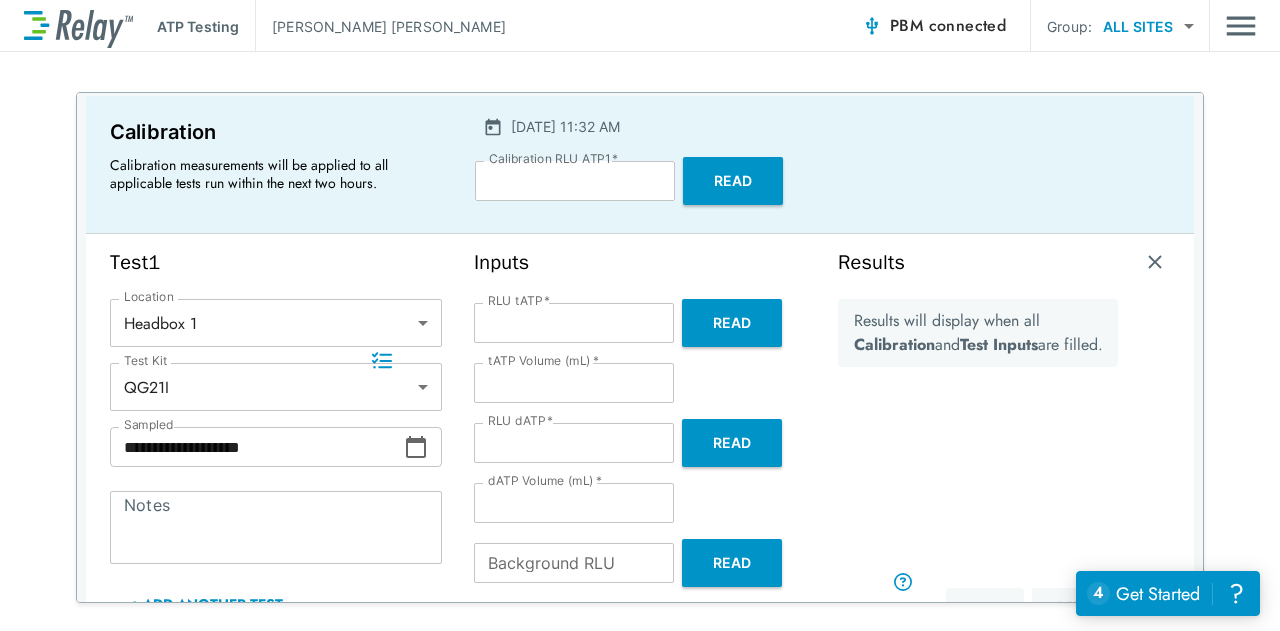 scroll, scrollTop: 90, scrollLeft: 0, axis: vertical 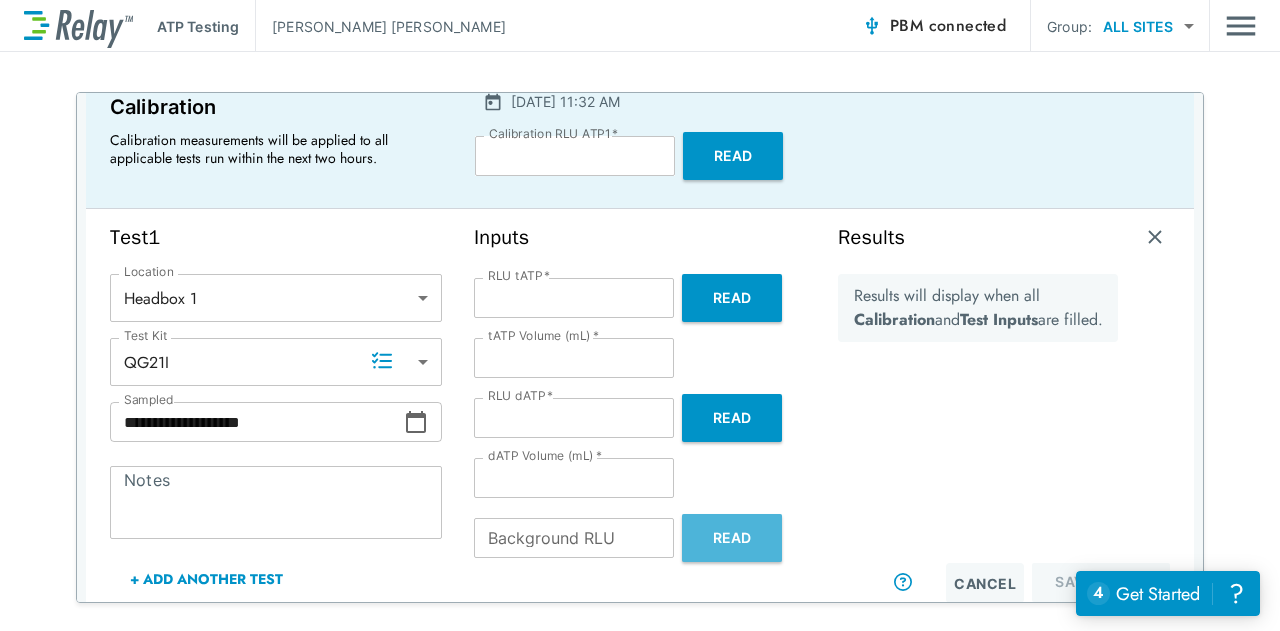 click on "Read" at bounding box center [732, 538] 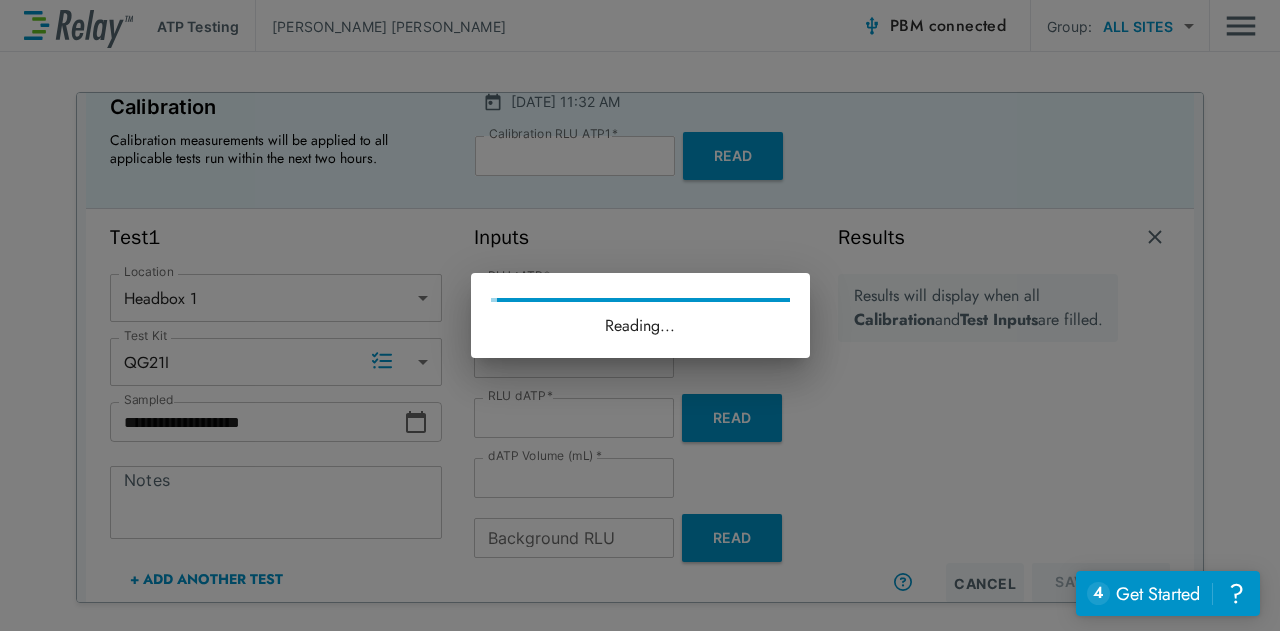 type on "*" 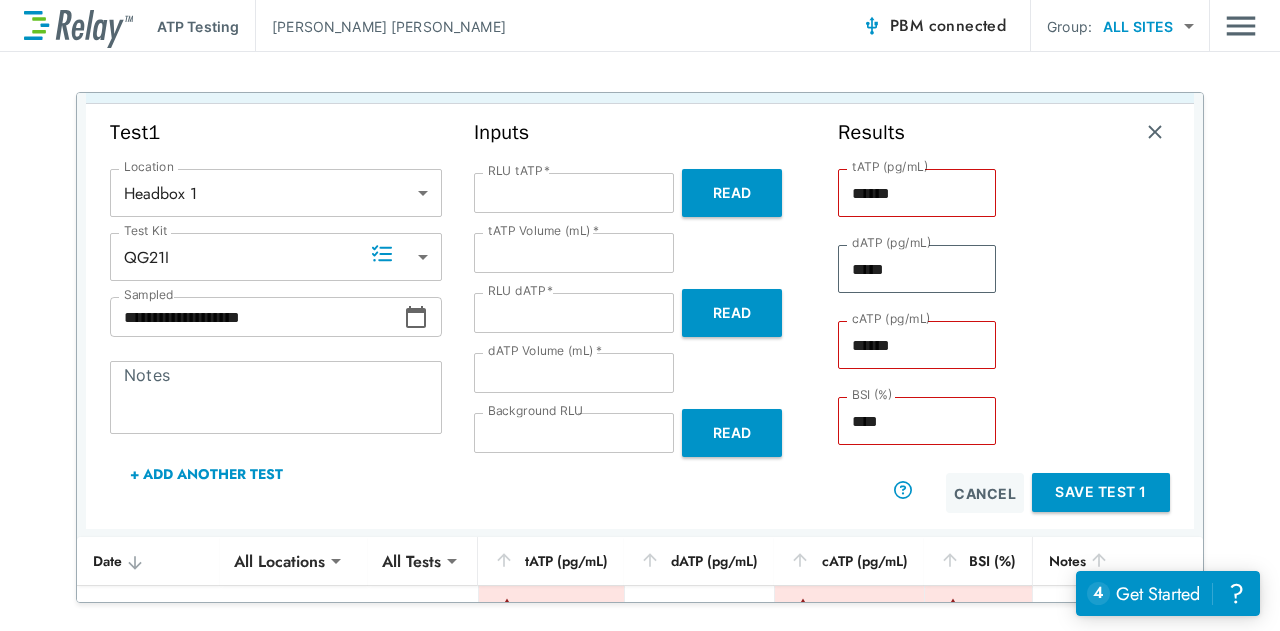 scroll, scrollTop: 197, scrollLeft: 0, axis: vertical 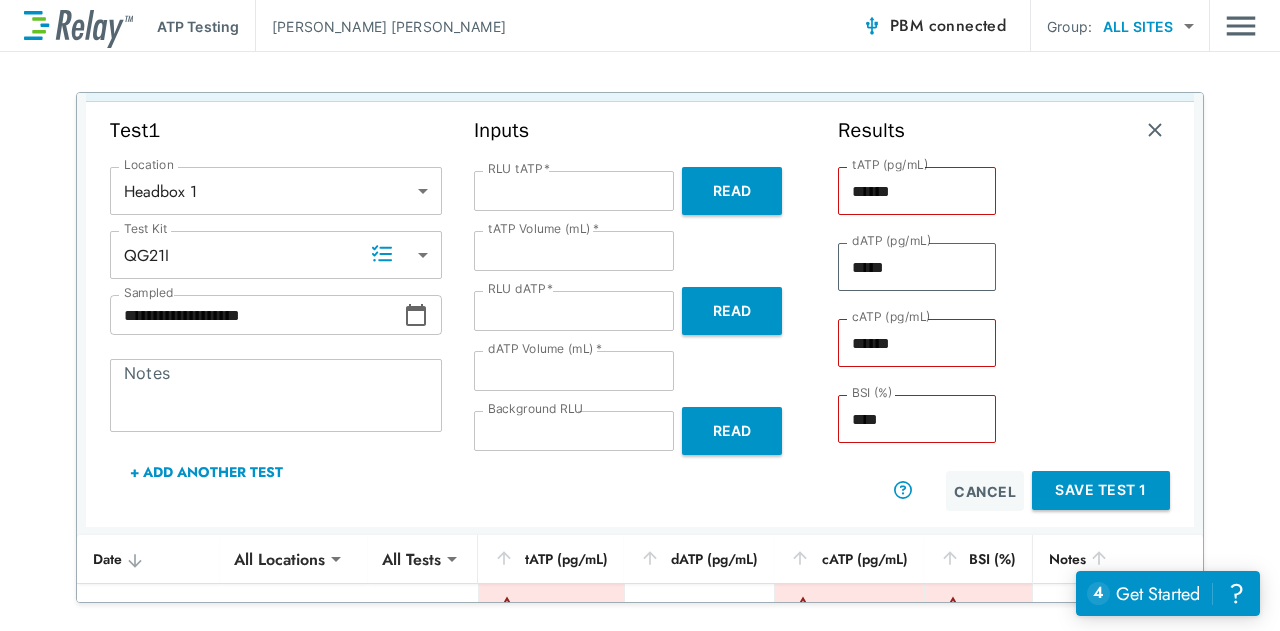 click on "Save Test 1" at bounding box center [1101, 490] 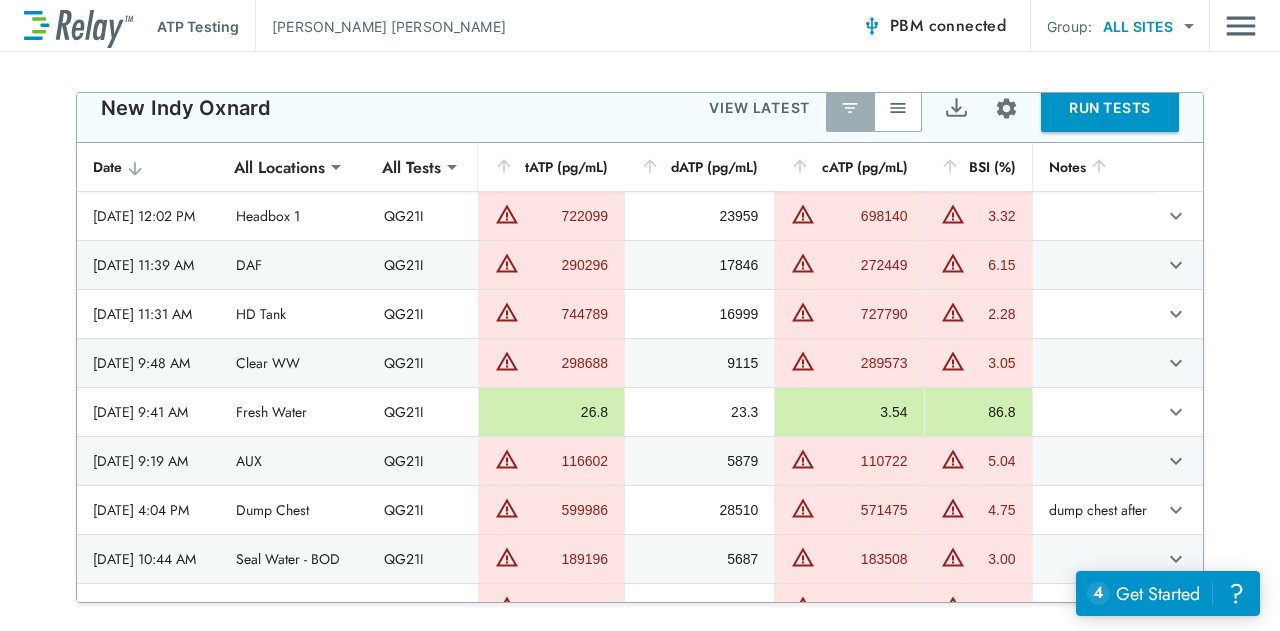 scroll, scrollTop: 0, scrollLeft: 0, axis: both 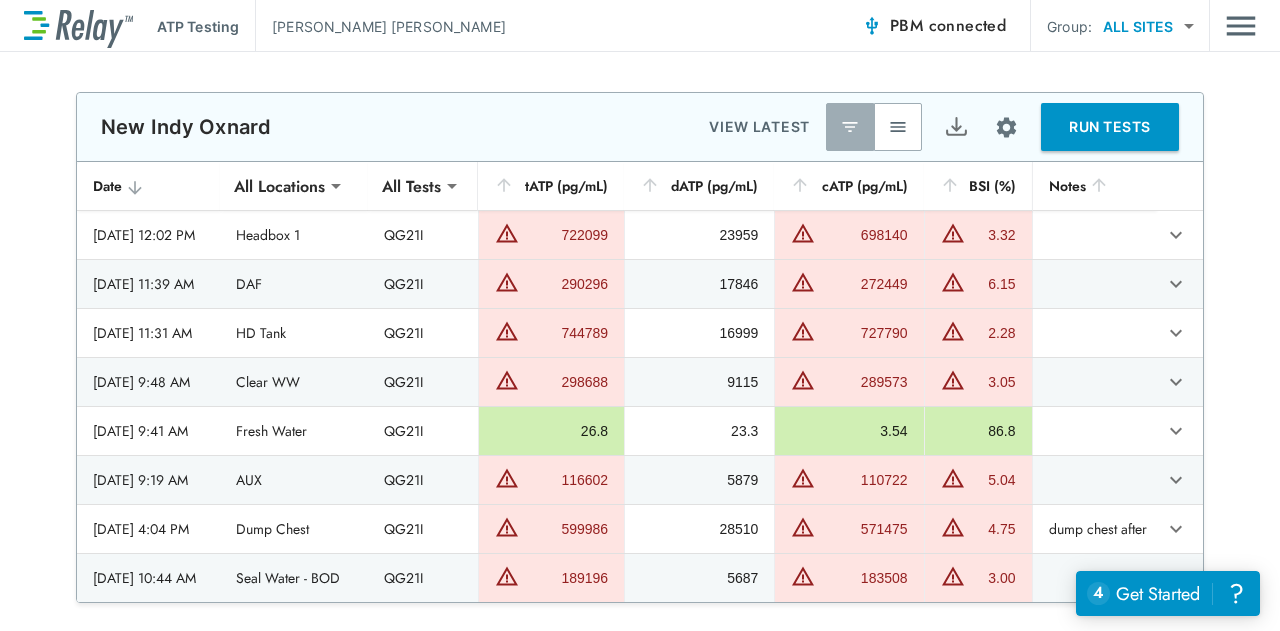 click on "RUN TESTS" at bounding box center (1110, 127) 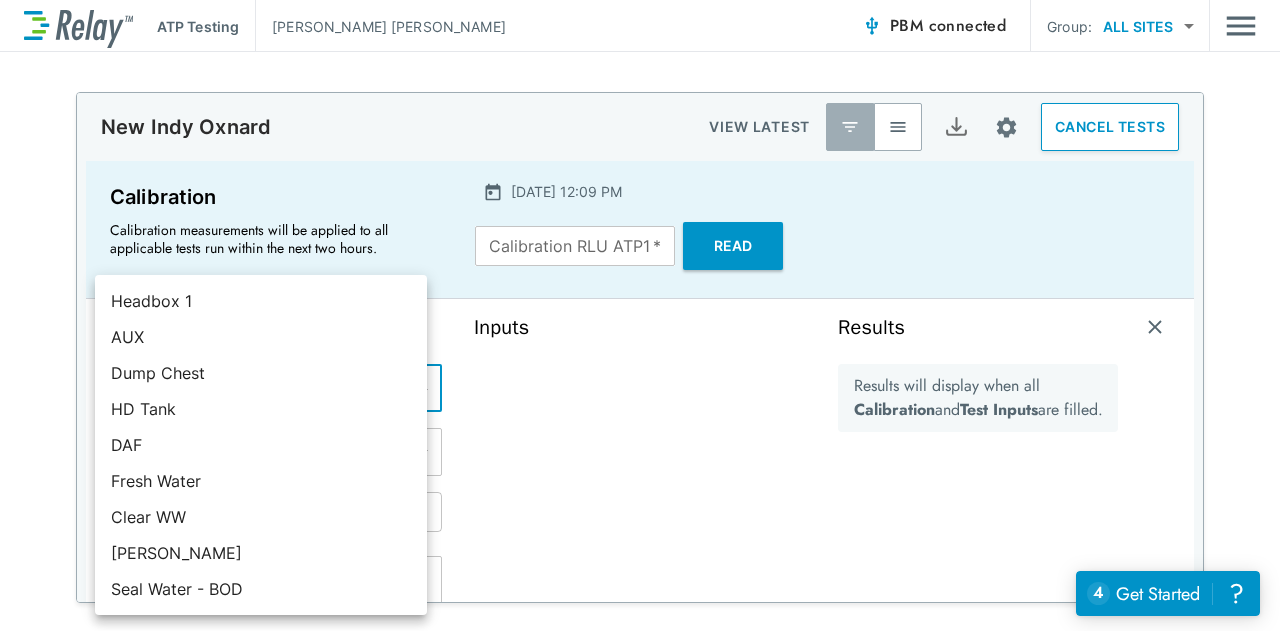click on "**********" at bounding box center [640, 315] 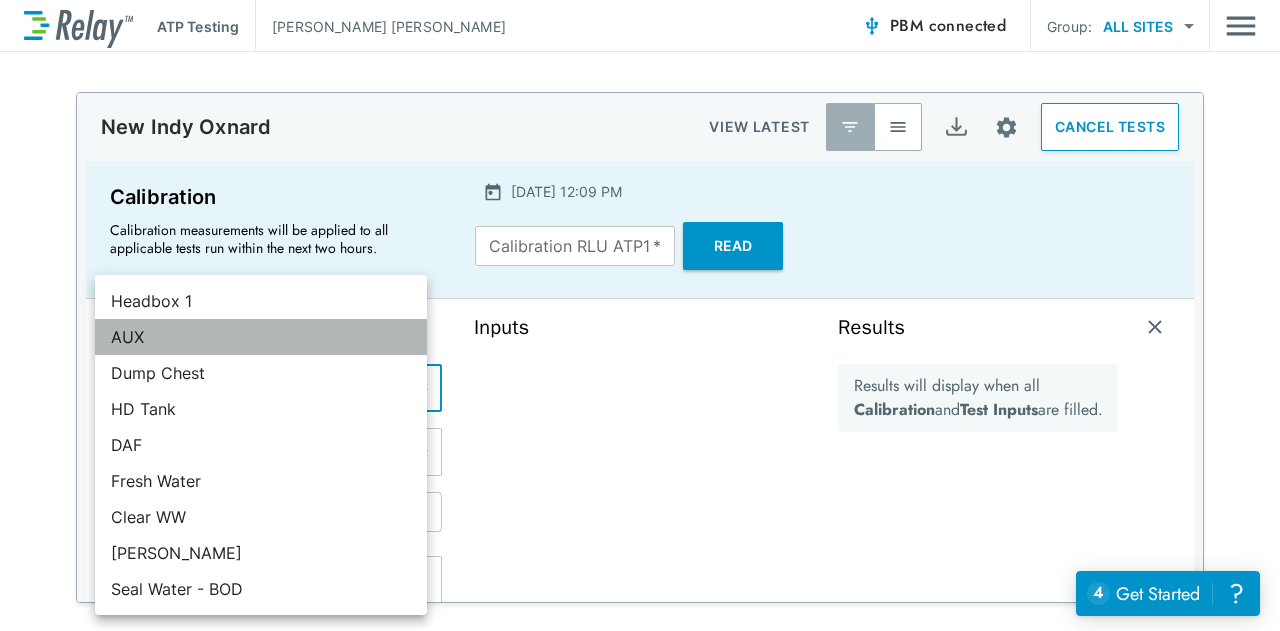 click on "AUX" at bounding box center (261, 337) 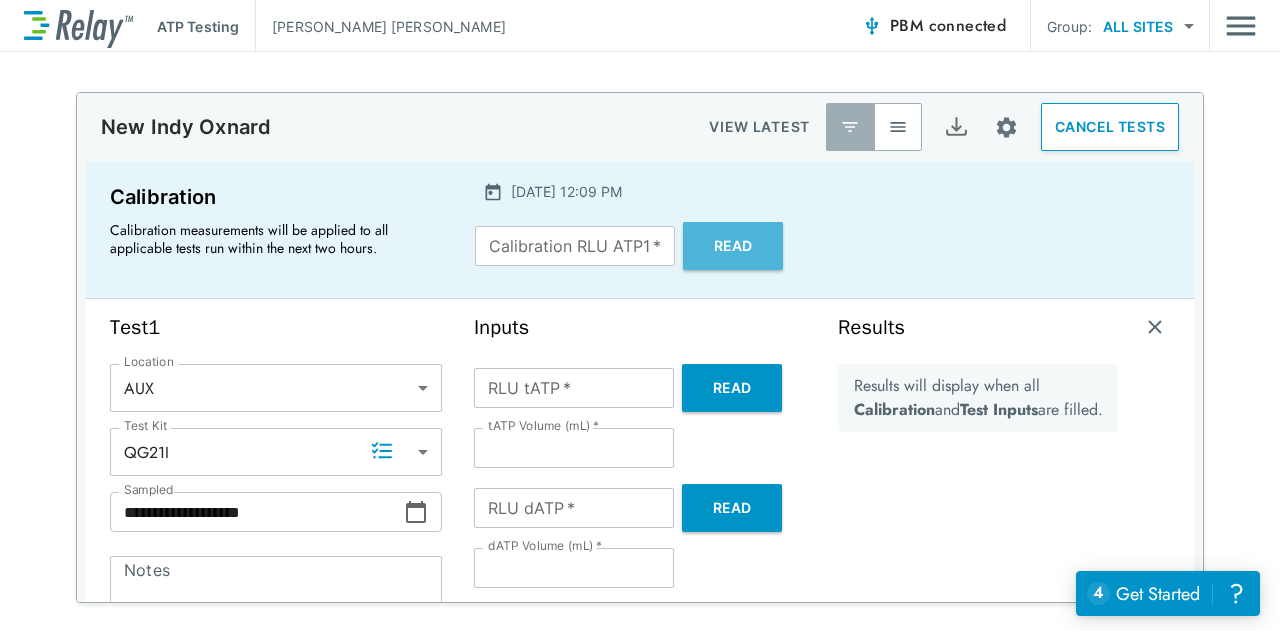 click on "Read" at bounding box center (733, 246) 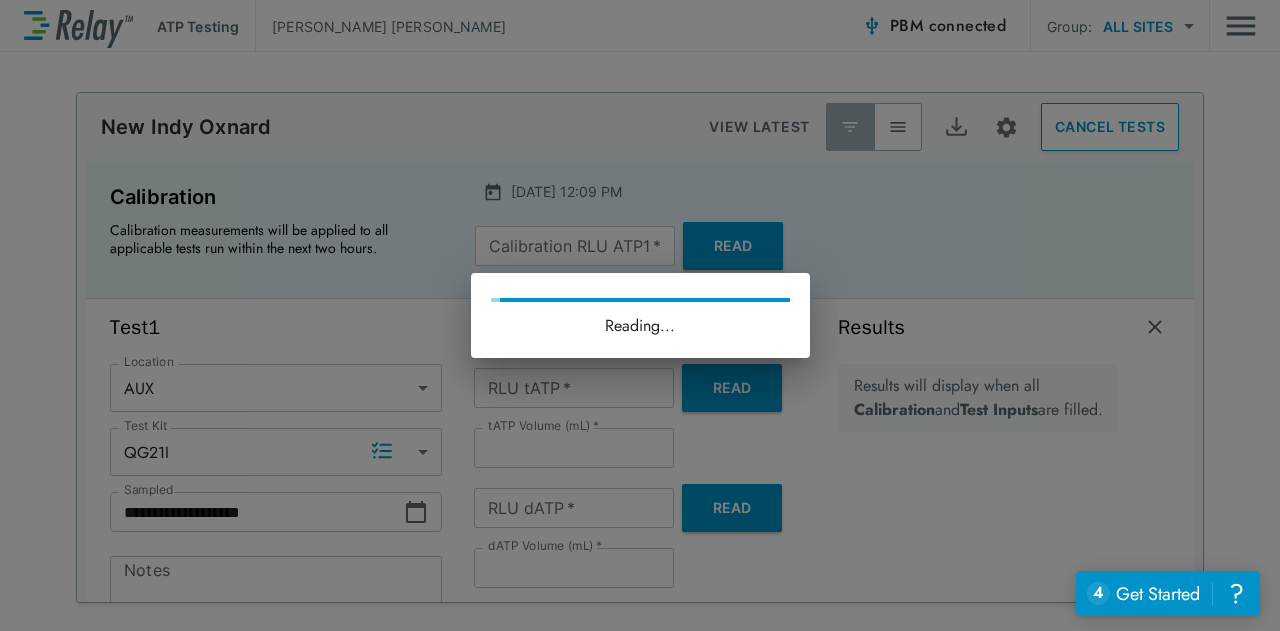type on "*****" 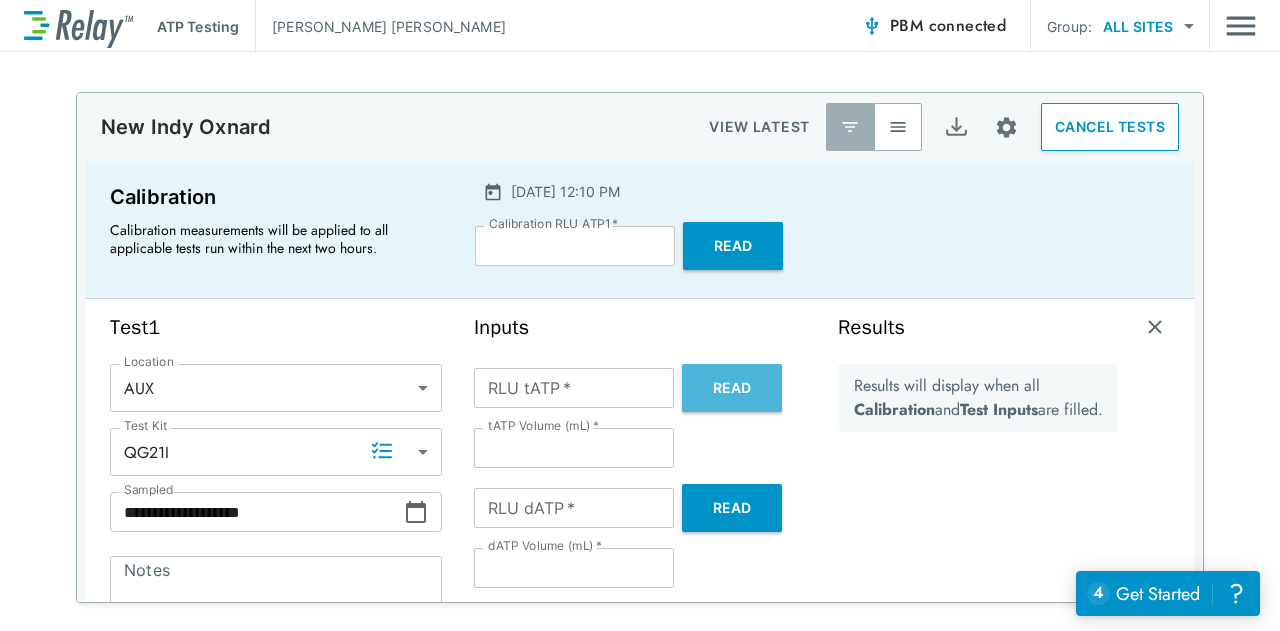 click on "Read" at bounding box center [732, 388] 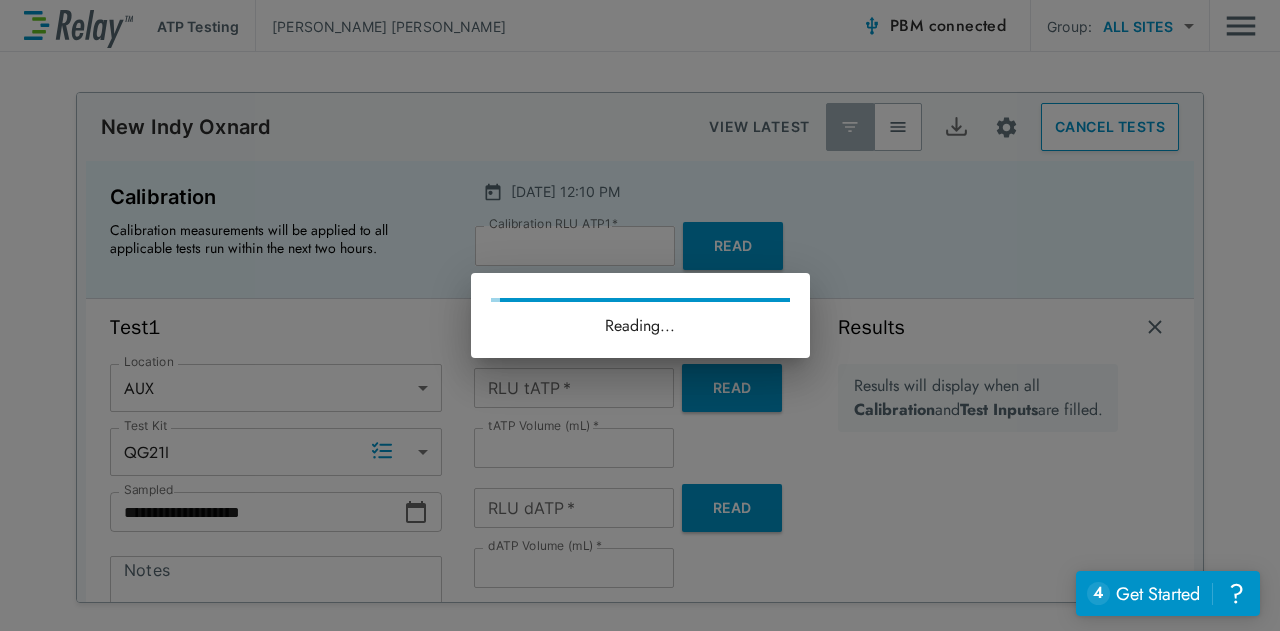 type on "******" 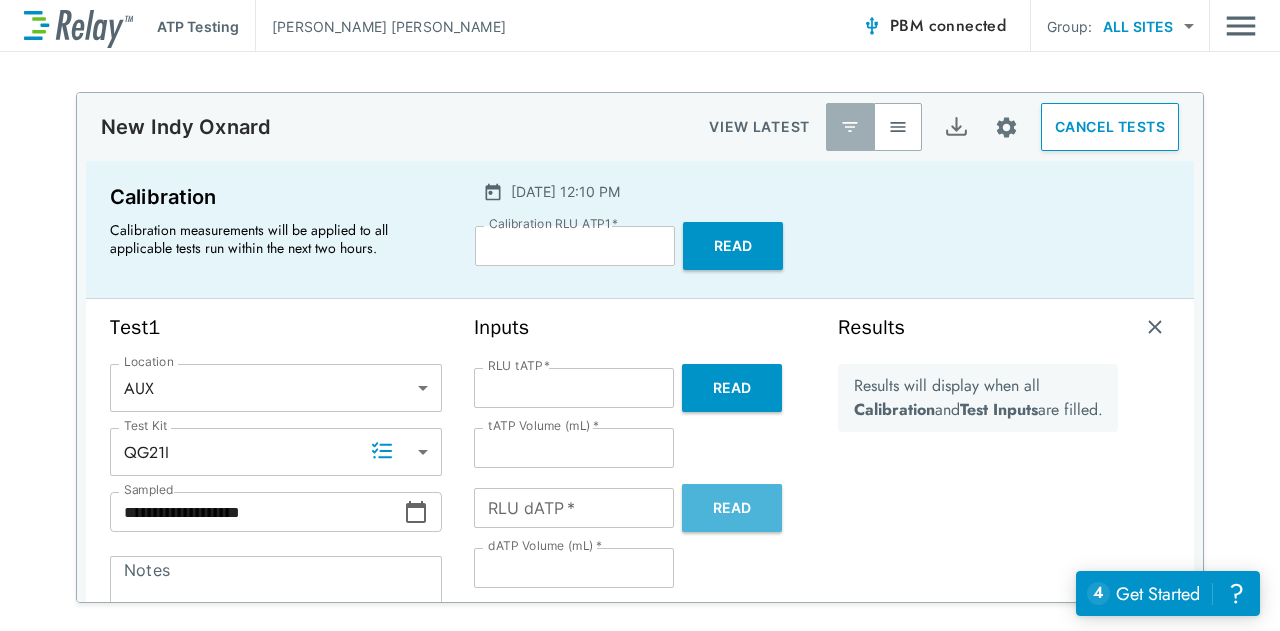 click on "Read" at bounding box center (732, 508) 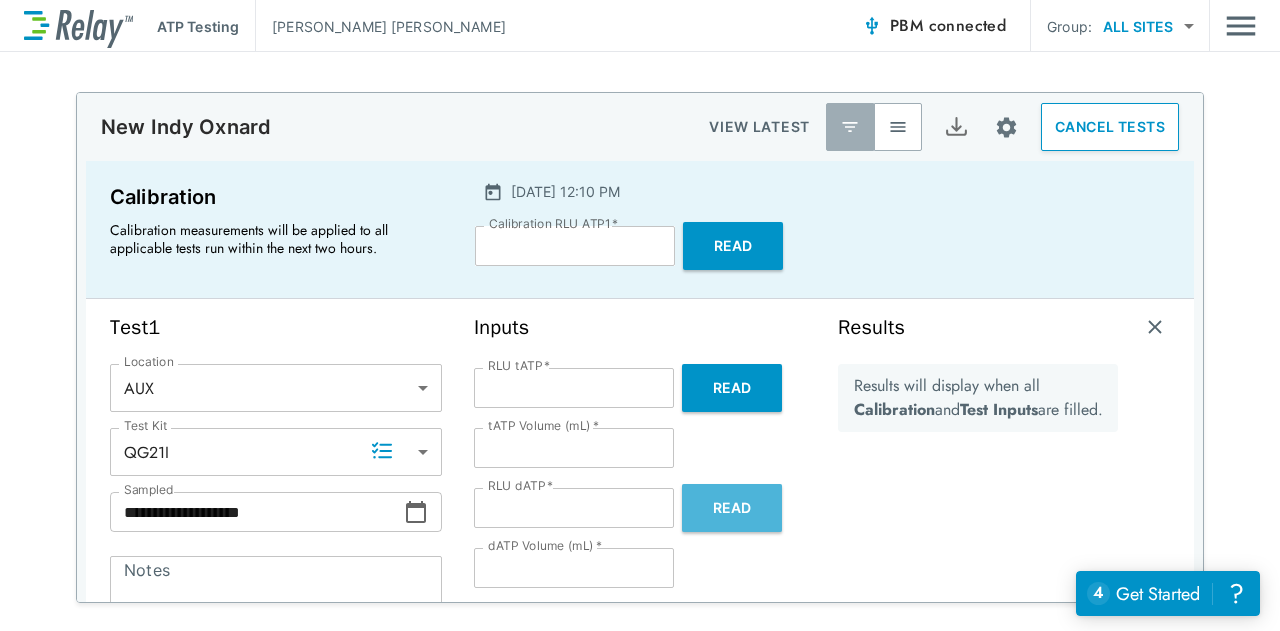 click on "Read" at bounding box center (732, 508) 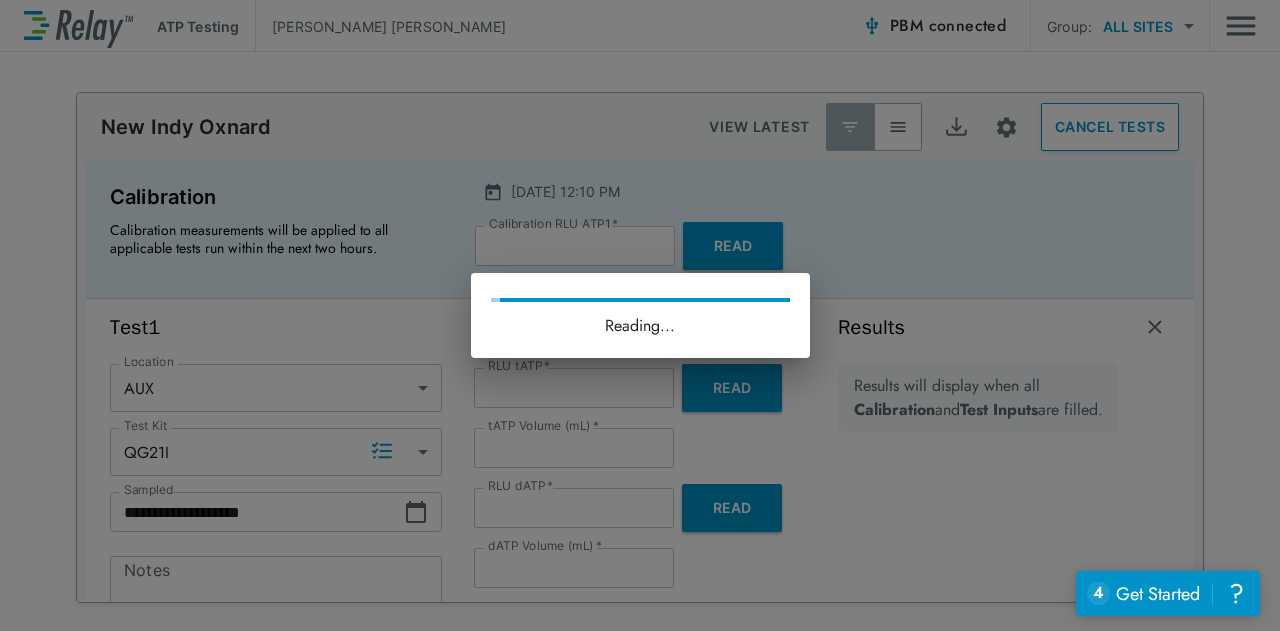 type on "*****" 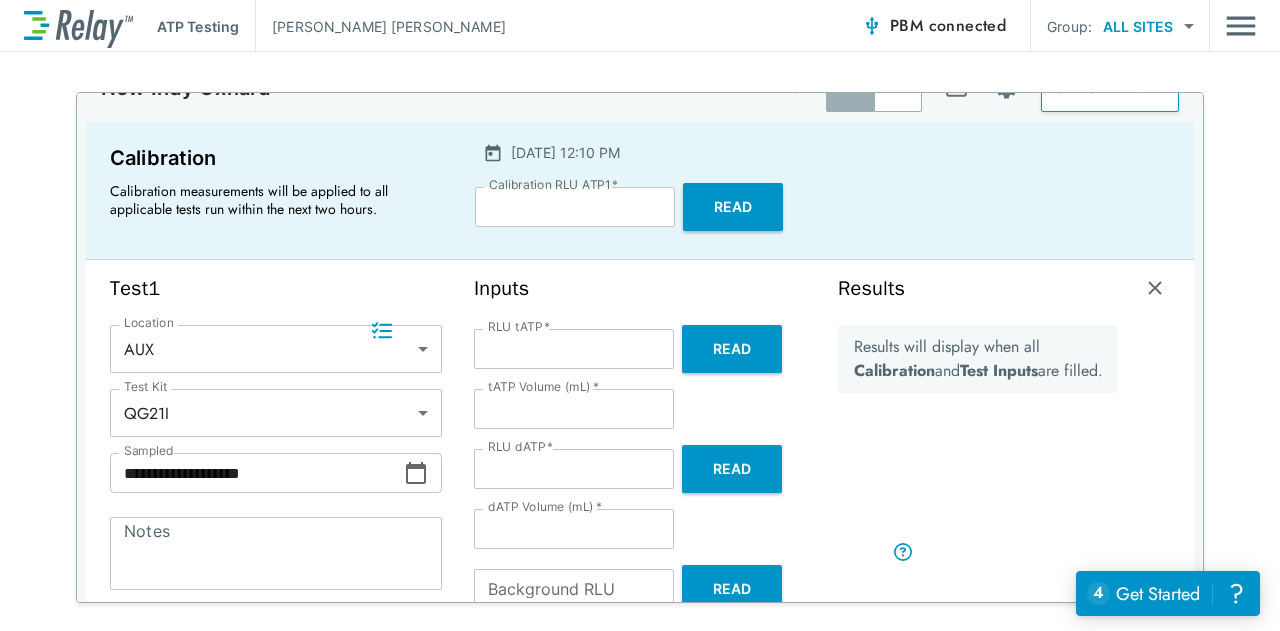 scroll, scrollTop: 123, scrollLeft: 0, axis: vertical 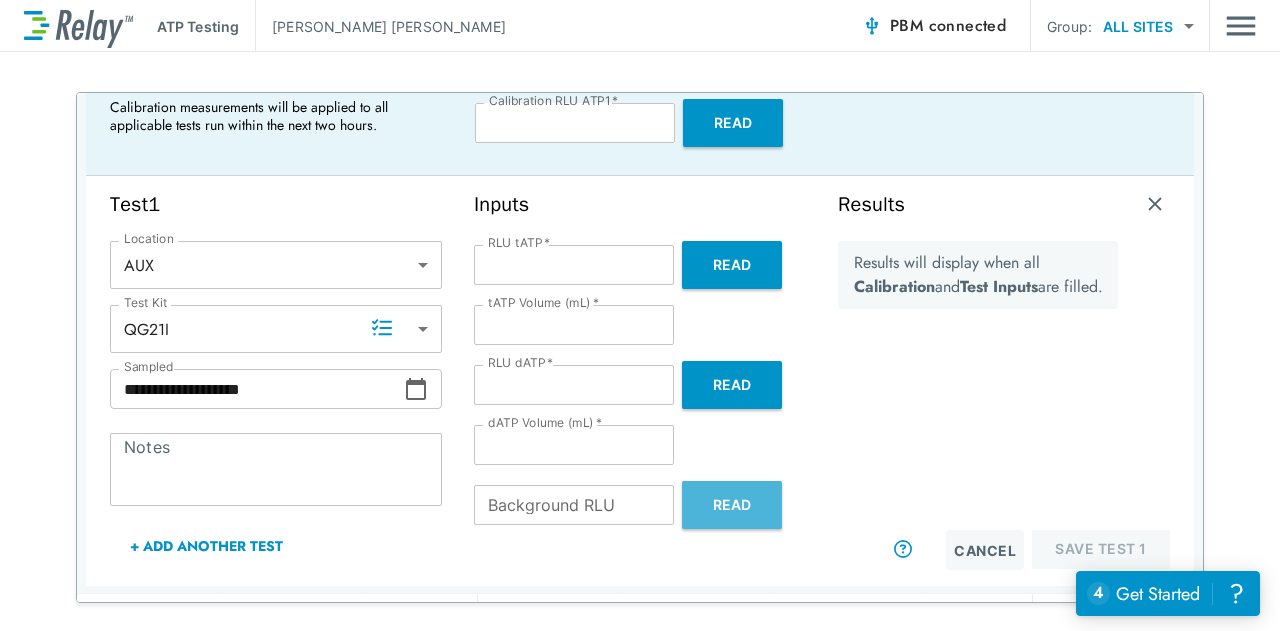 click on "Read" at bounding box center (732, 505) 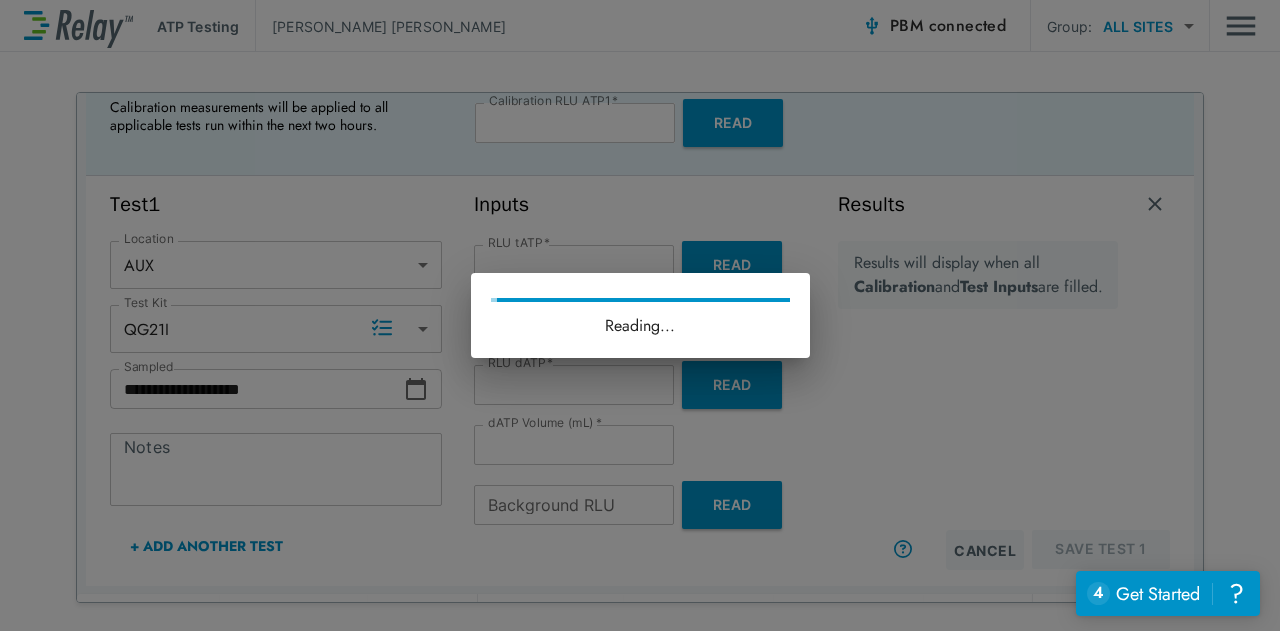 type on "*" 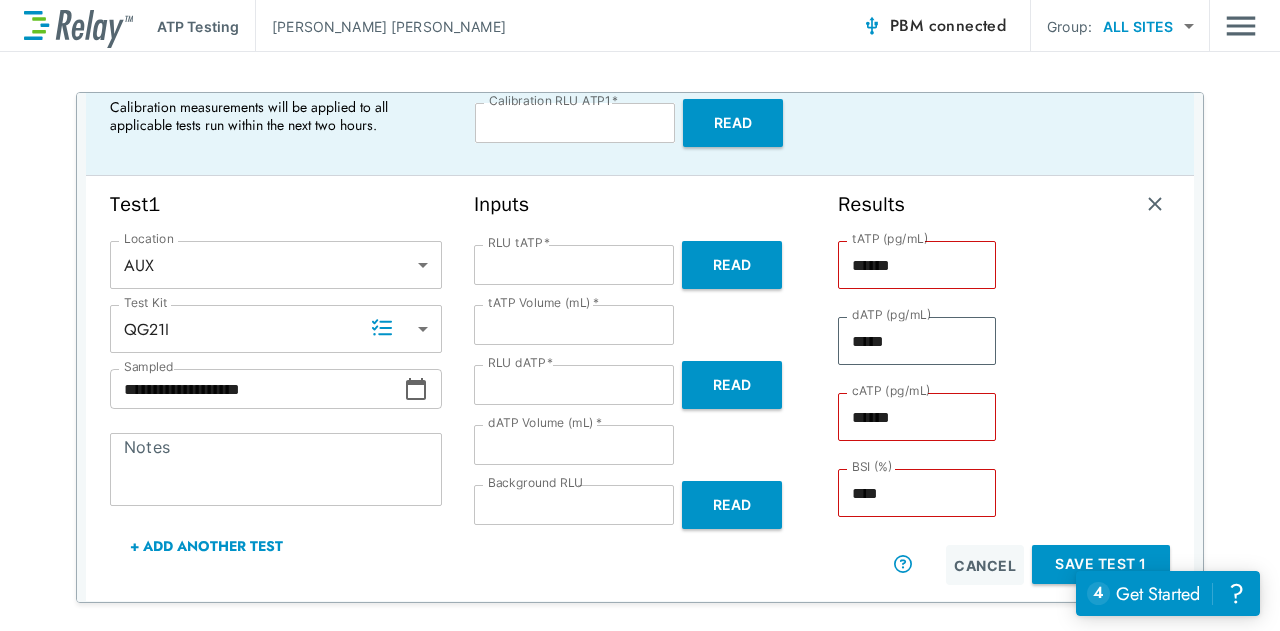 click on "Save Test 1" at bounding box center (1101, 564) 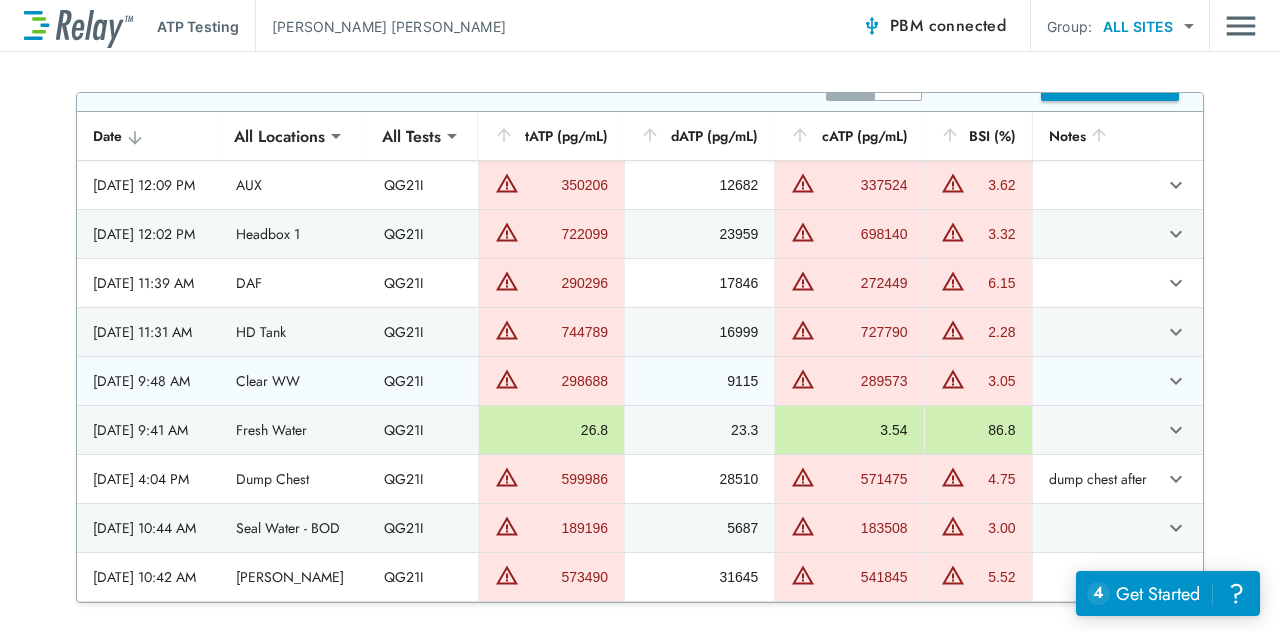 scroll, scrollTop: 0, scrollLeft: 0, axis: both 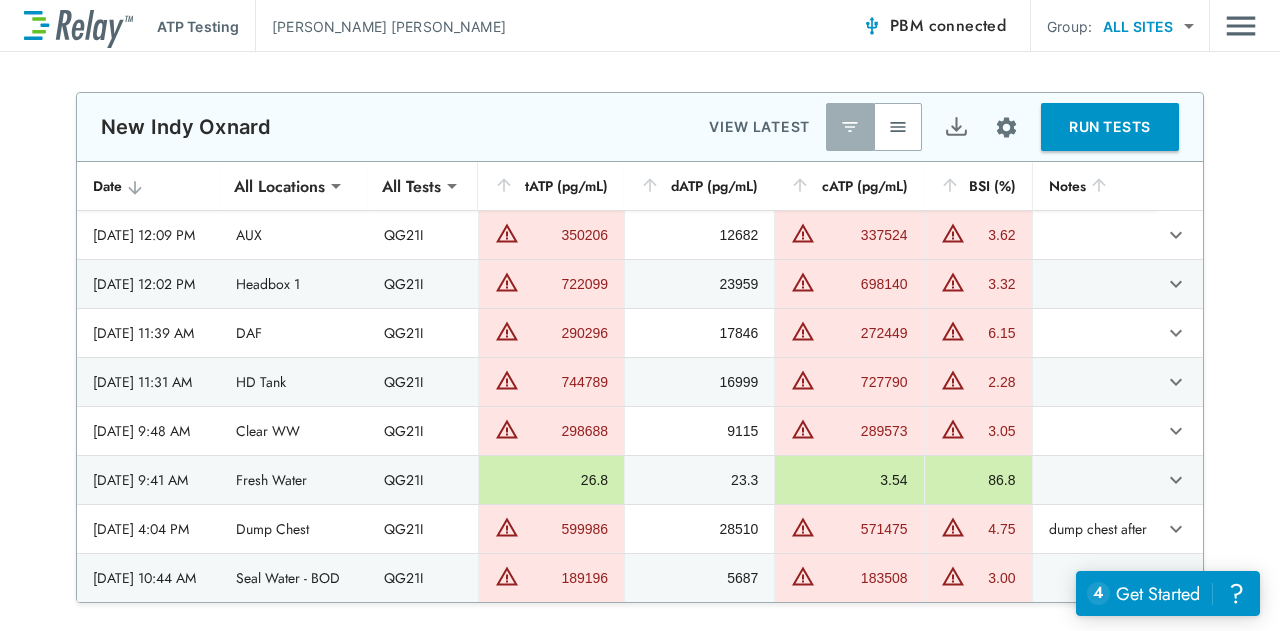 click on "RUN TESTS" at bounding box center (1110, 127) 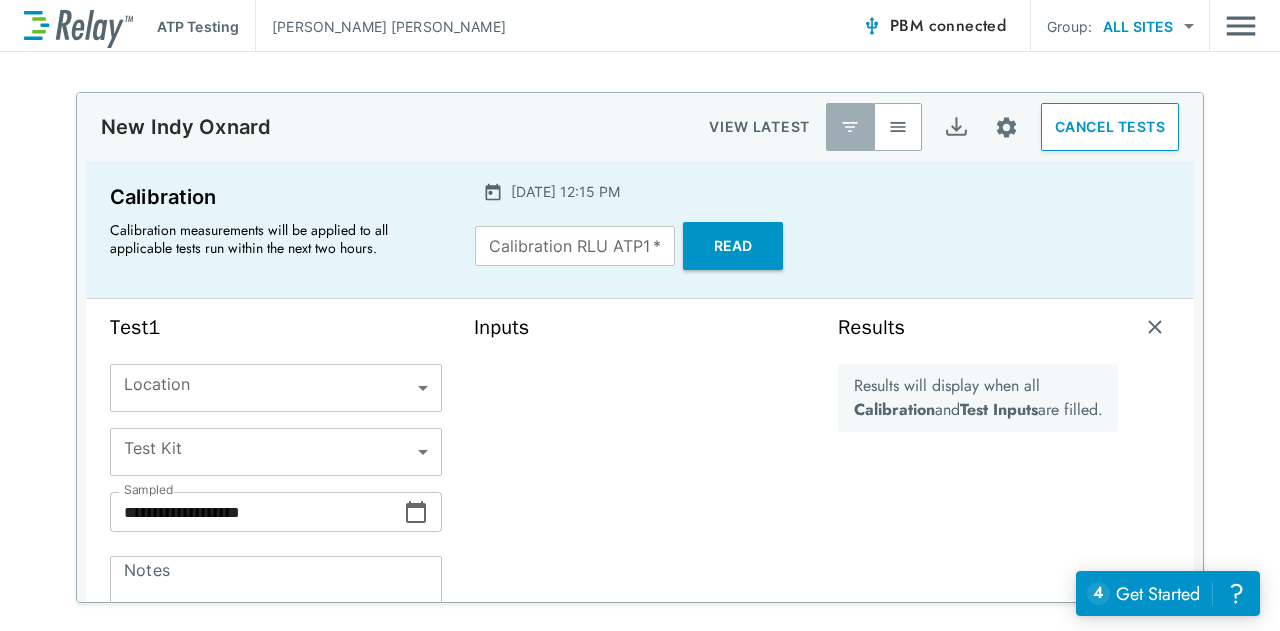 type on "*****" 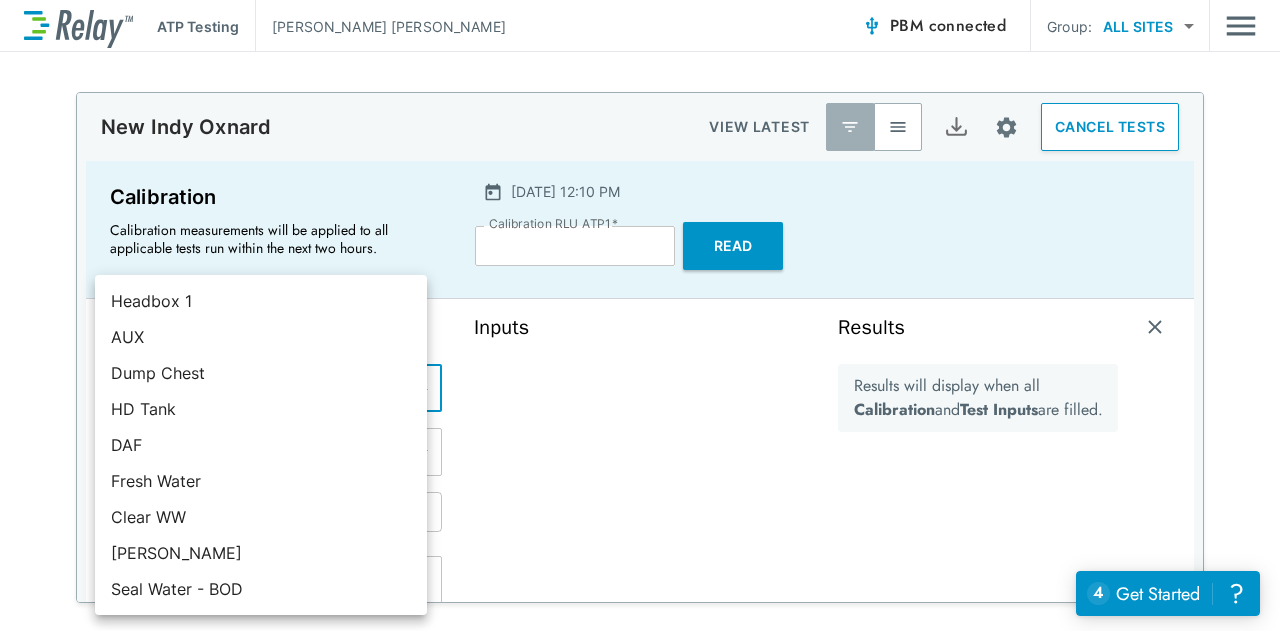 click on "**********" at bounding box center [640, 315] 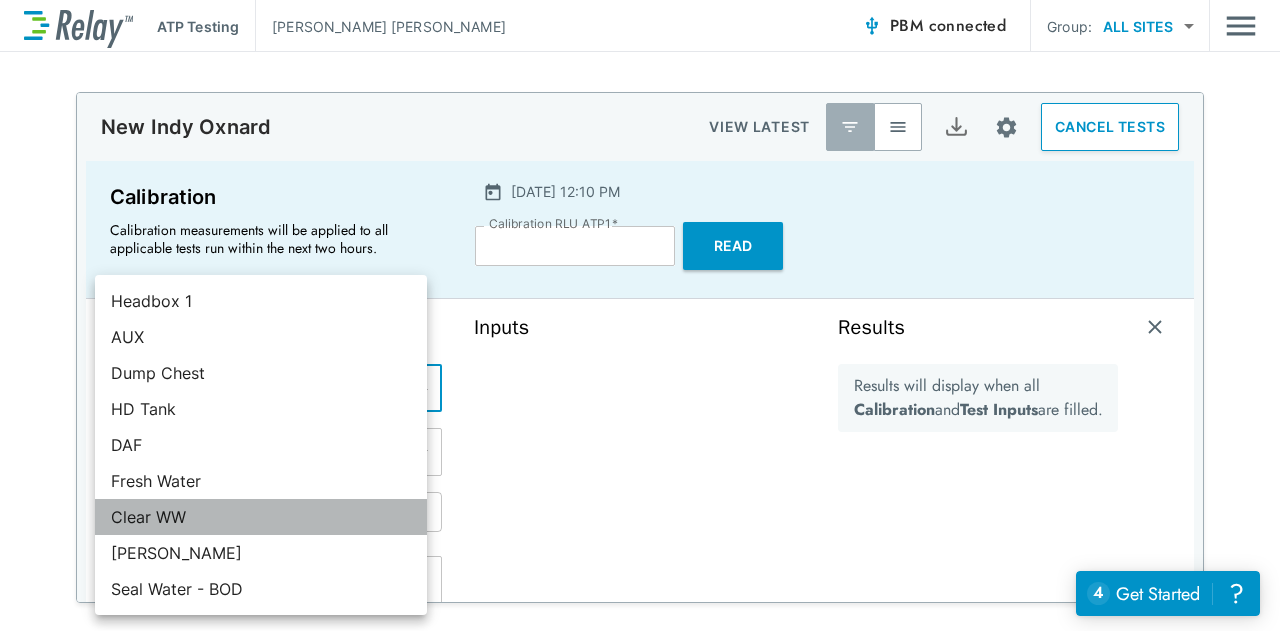 click on "Clear WW" at bounding box center (261, 517) 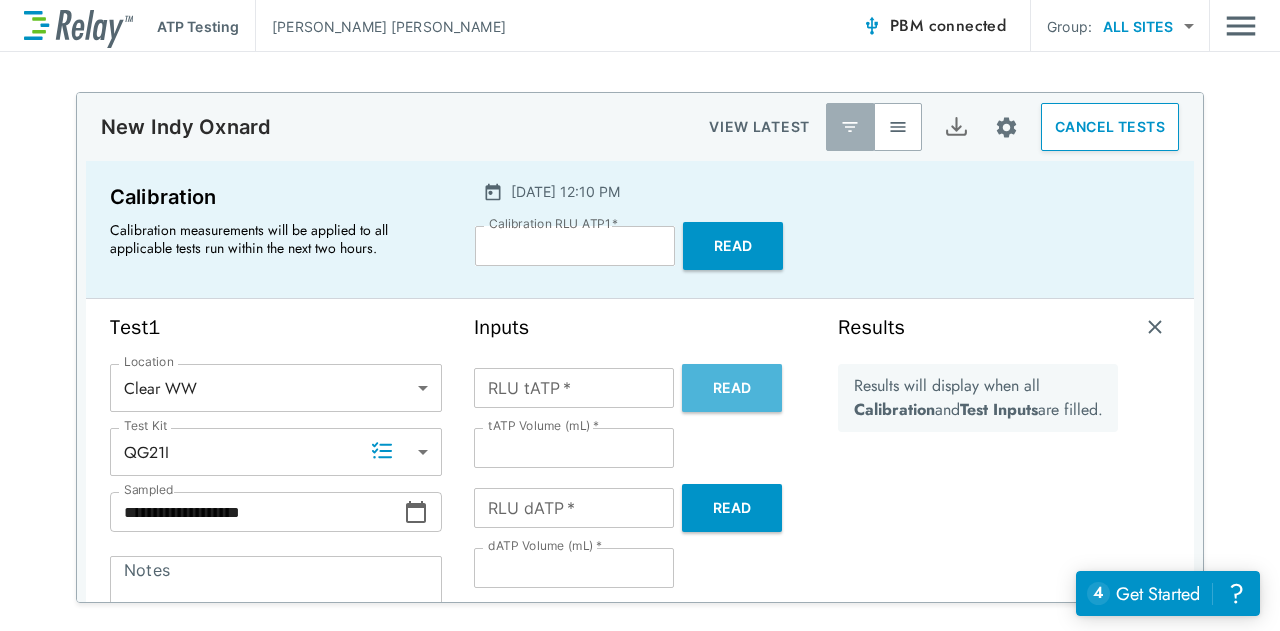 click on "Read" at bounding box center [732, 388] 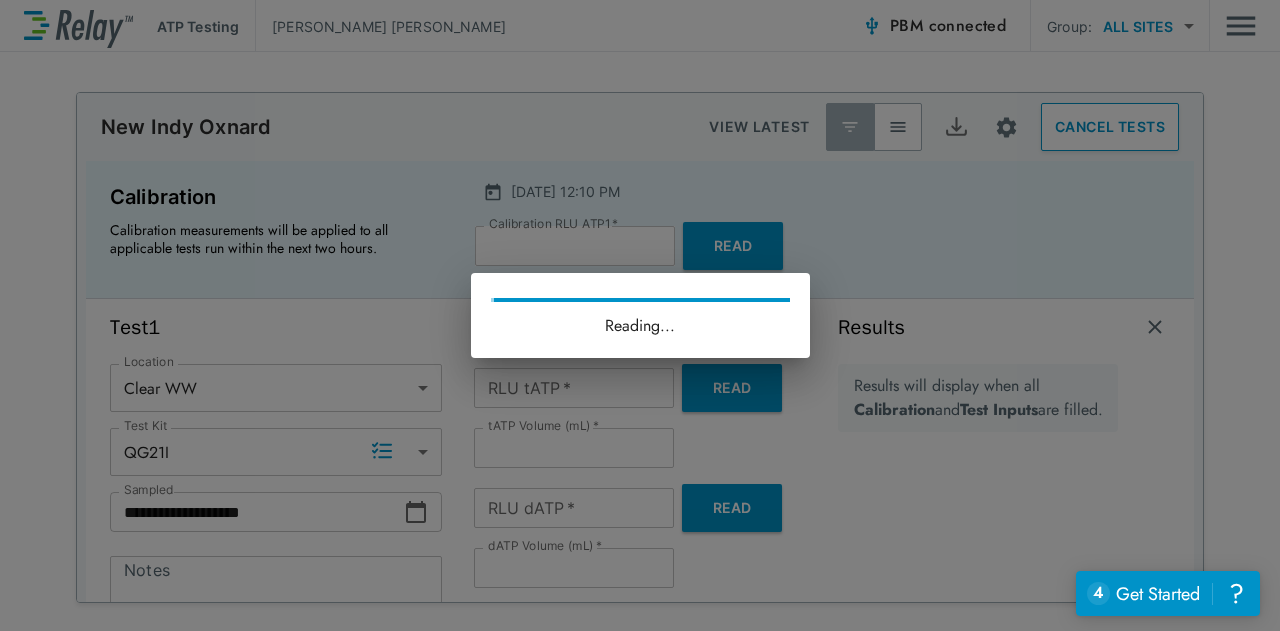 type on "******" 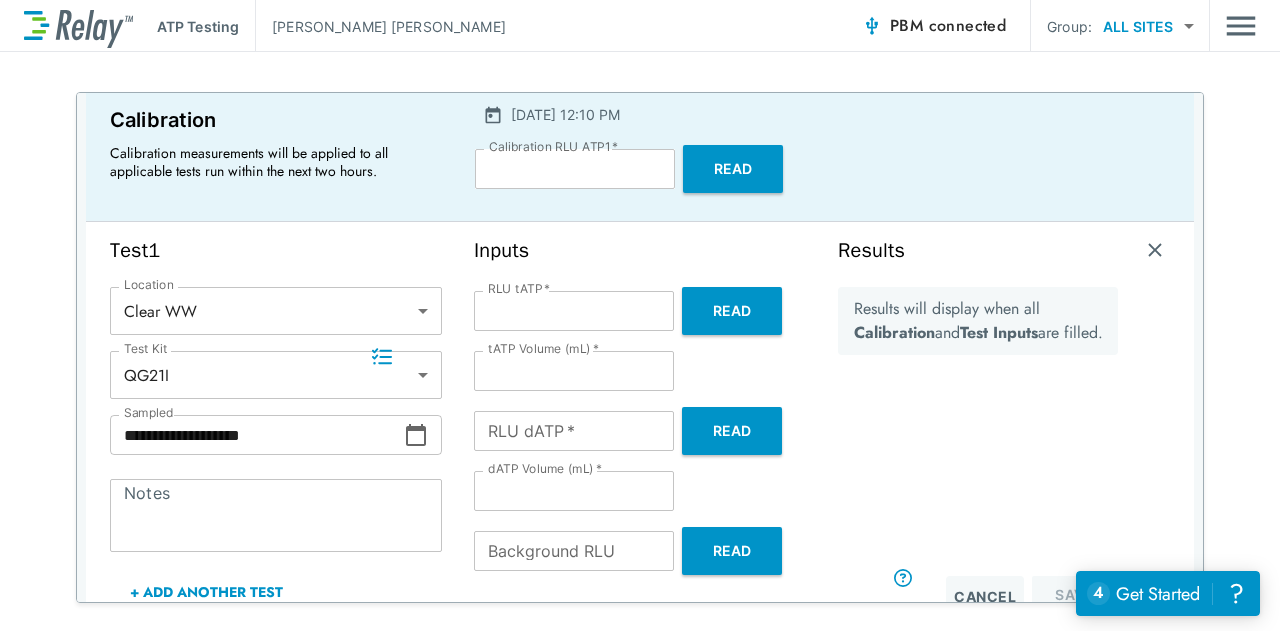scroll, scrollTop: 123, scrollLeft: 0, axis: vertical 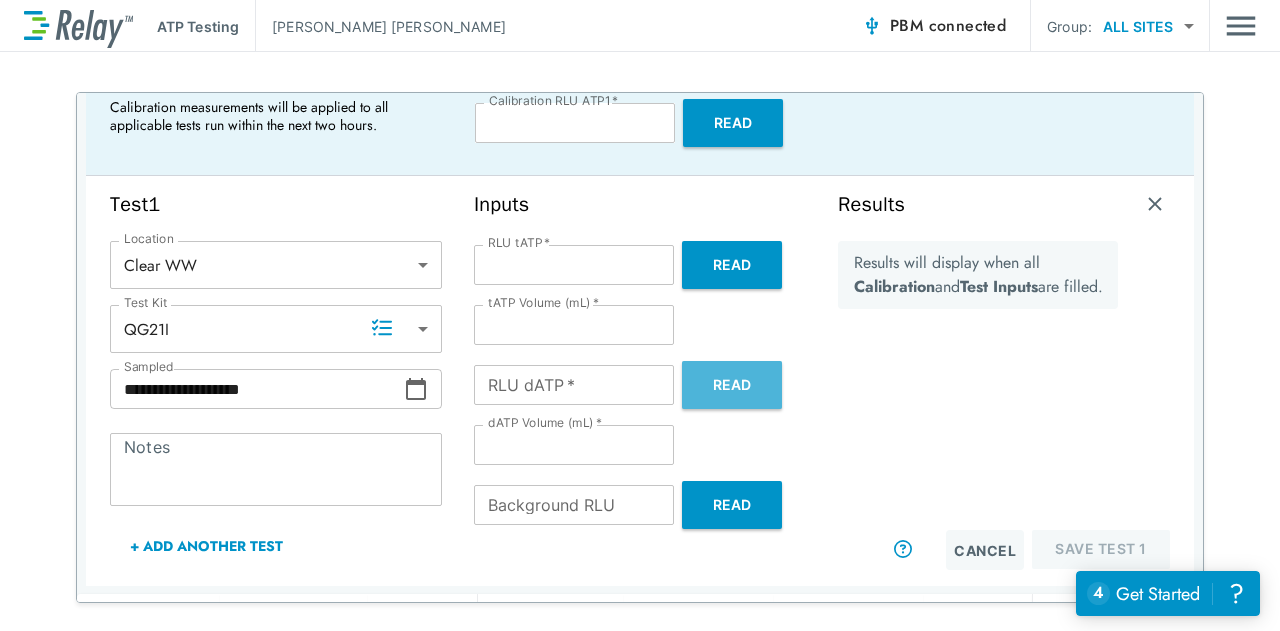 click on "Read" at bounding box center (732, 385) 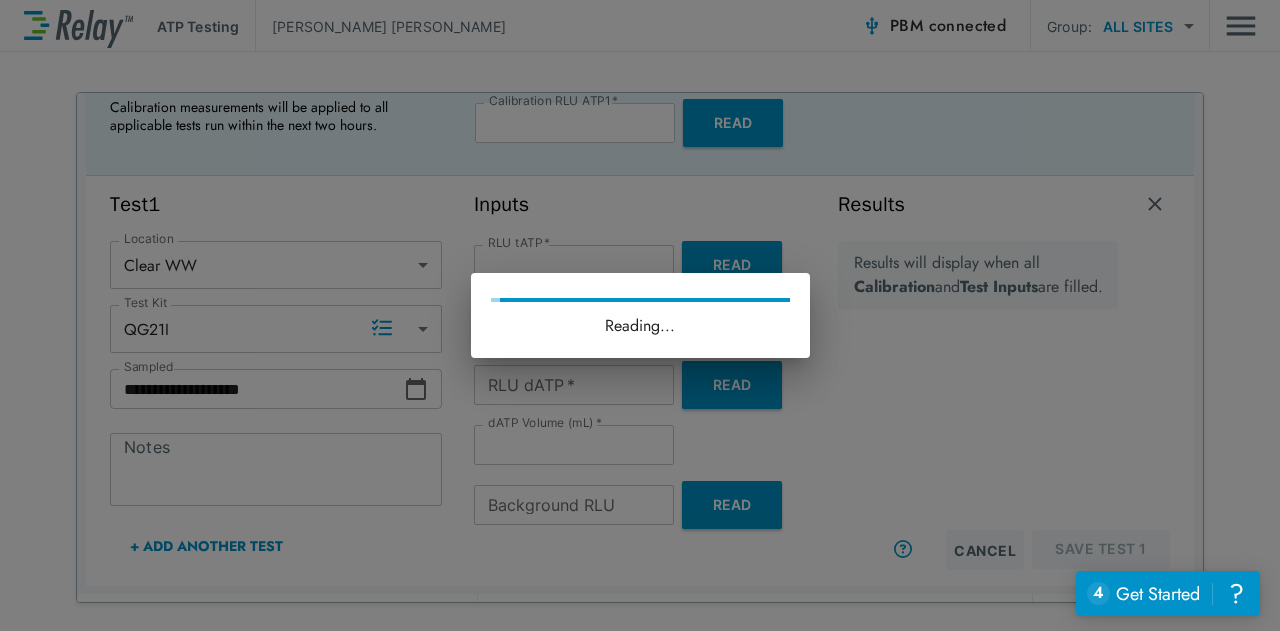 type on "*****" 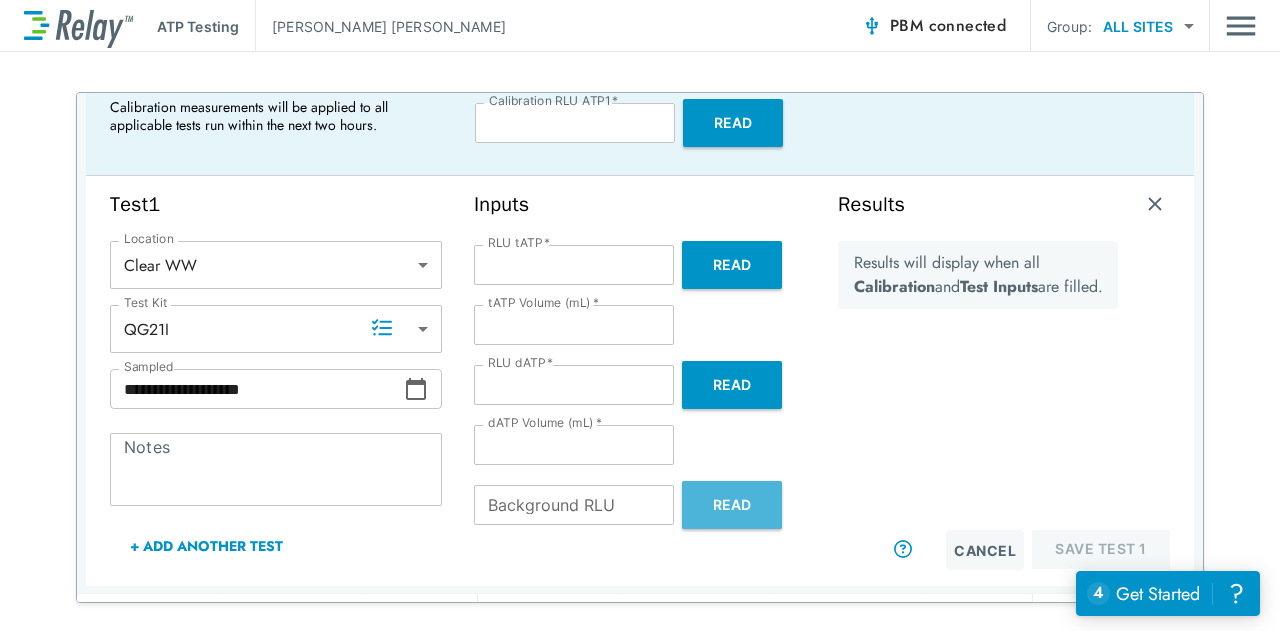 click on "Read" at bounding box center (732, 505) 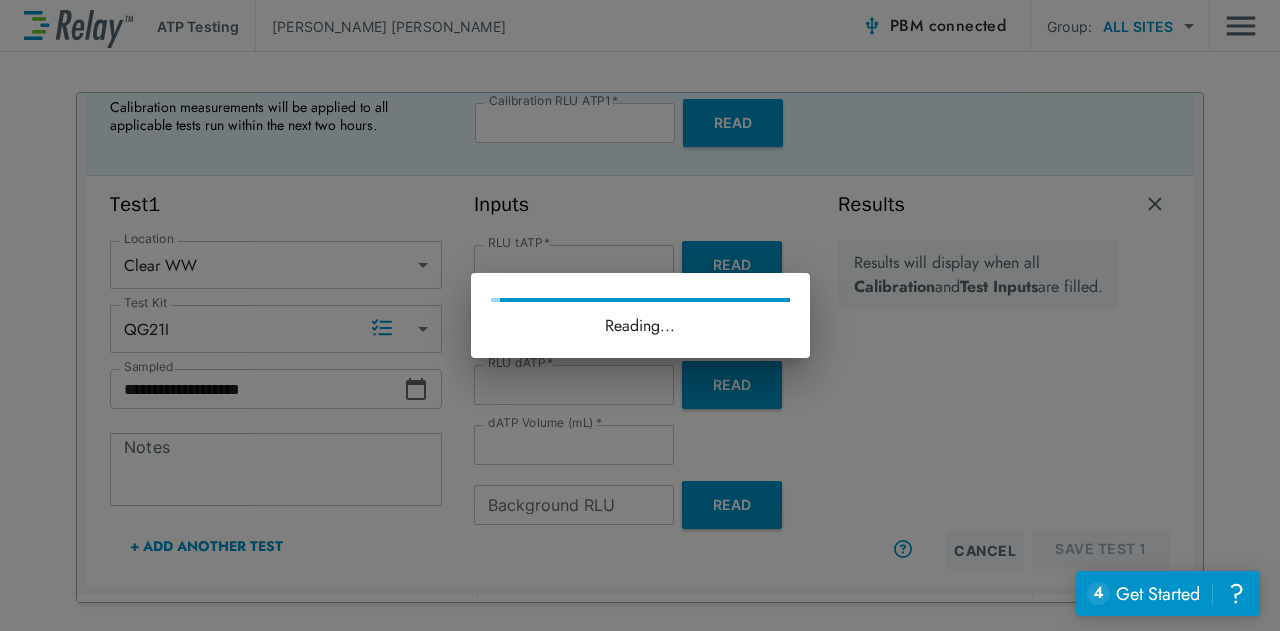 type on "*" 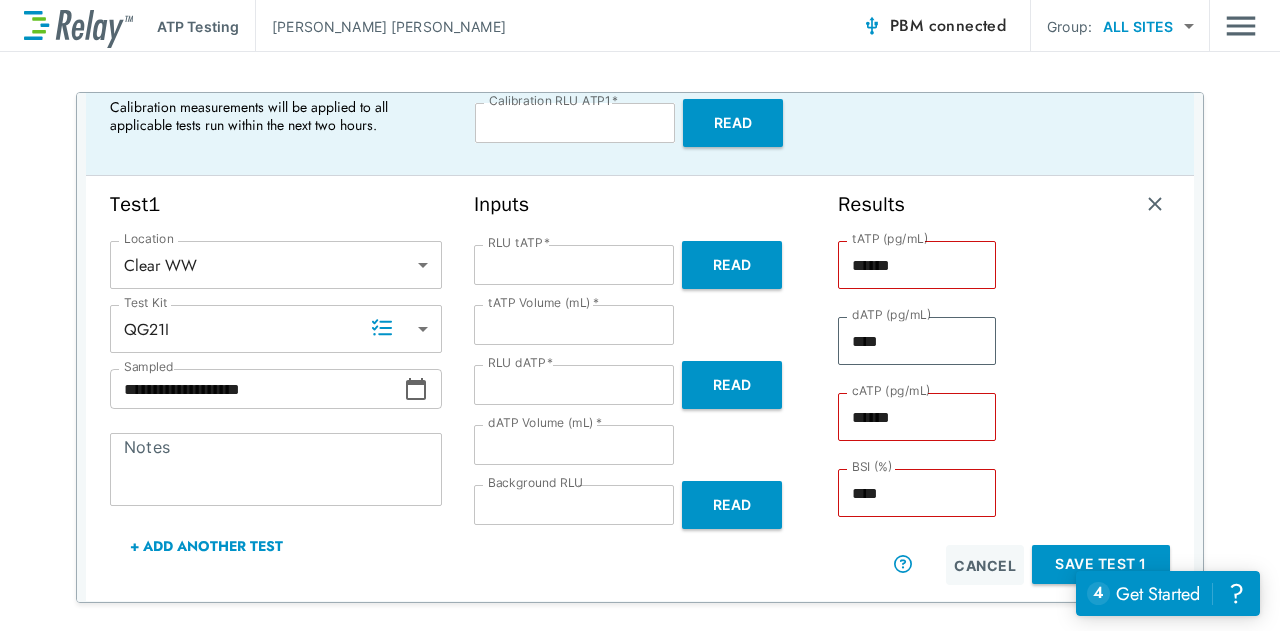 click on "Save Test 1" at bounding box center [1101, 564] 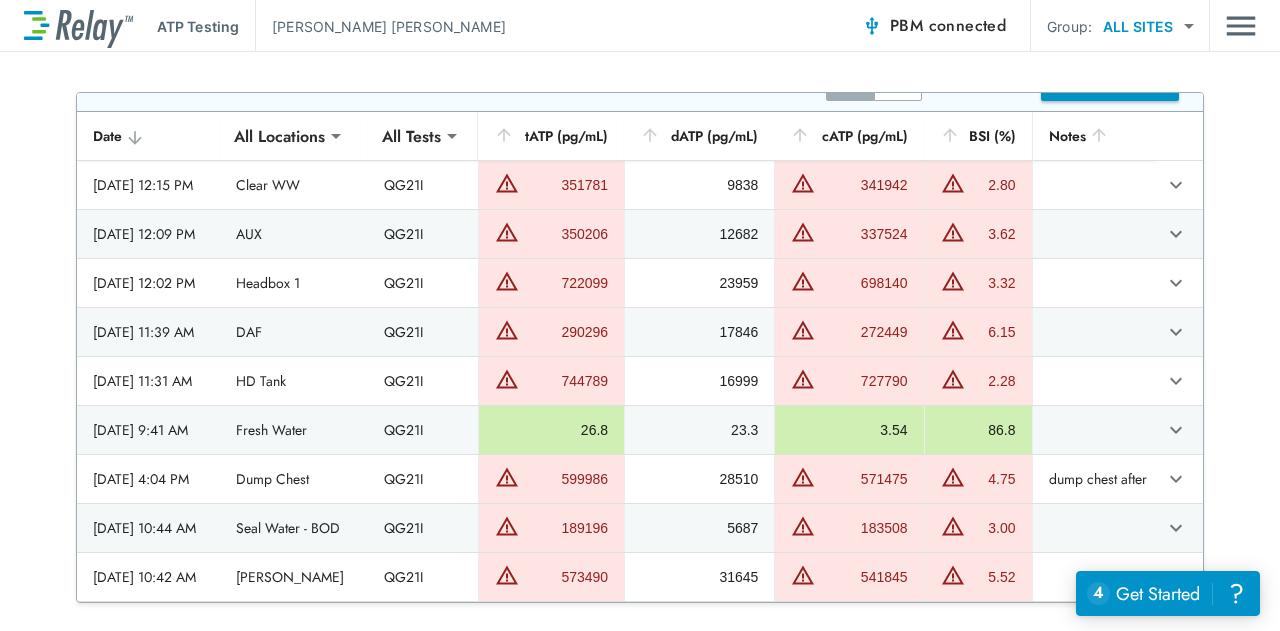 scroll, scrollTop: 0, scrollLeft: 0, axis: both 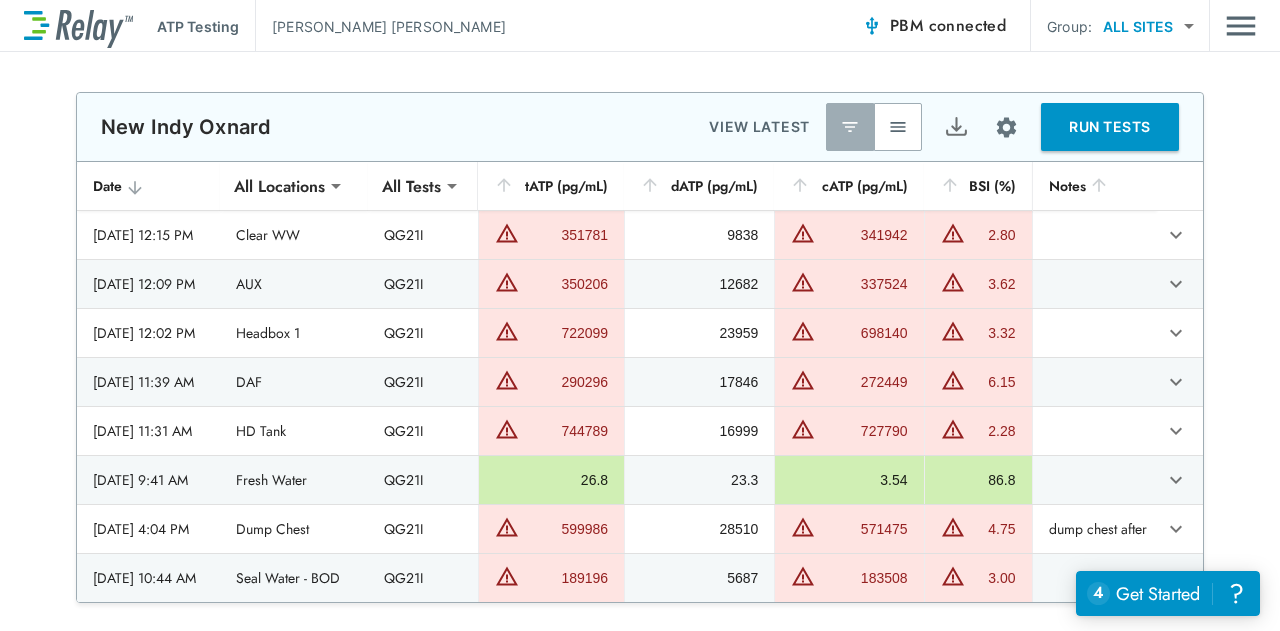 click on "RUN TESTS" at bounding box center (1110, 127) 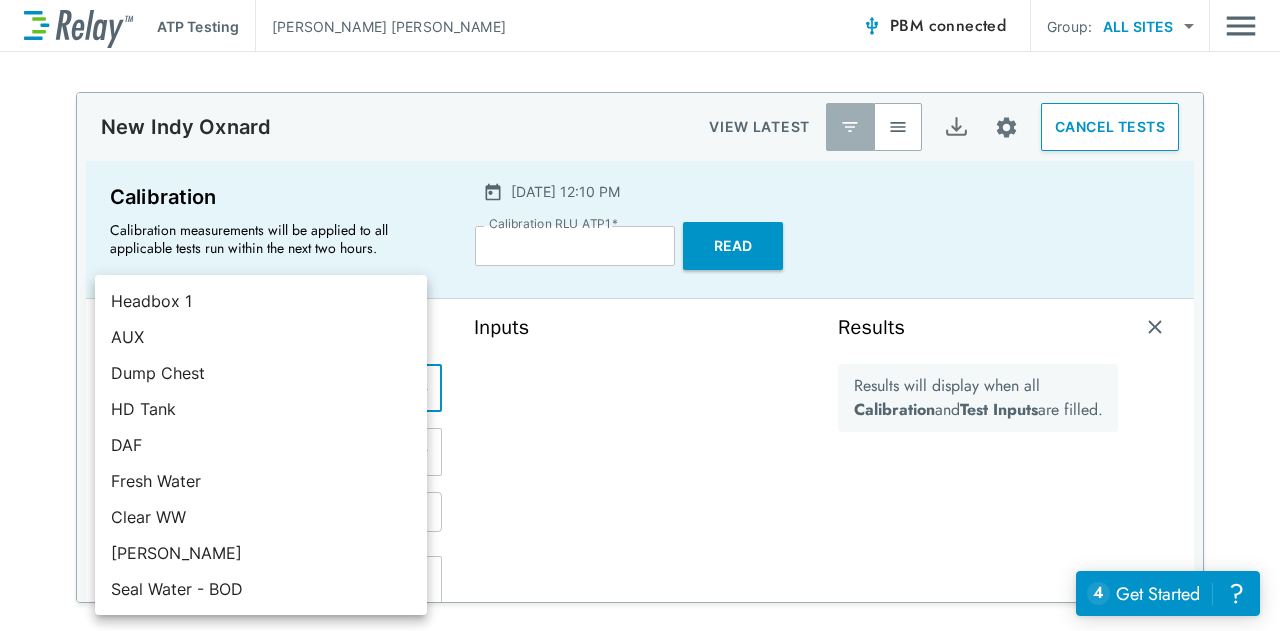 click on "**********" at bounding box center (640, 315) 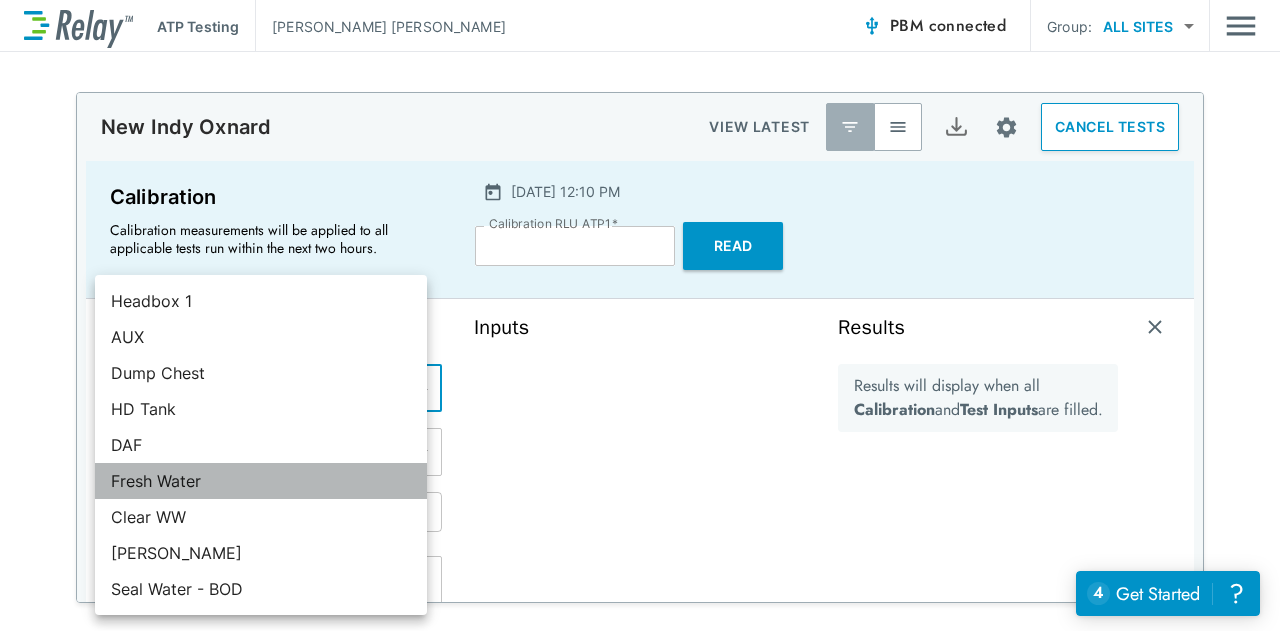 click on "Fresh Water" at bounding box center (261, 481) 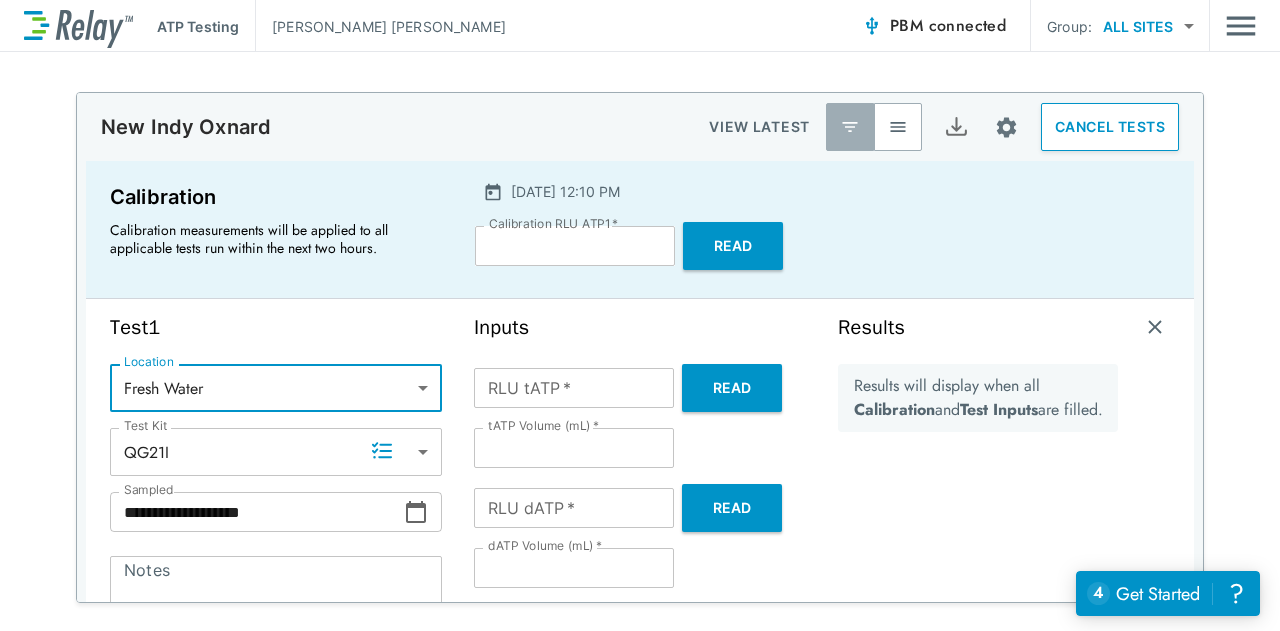 click on "Inputs" at bounding box center [640, 327] 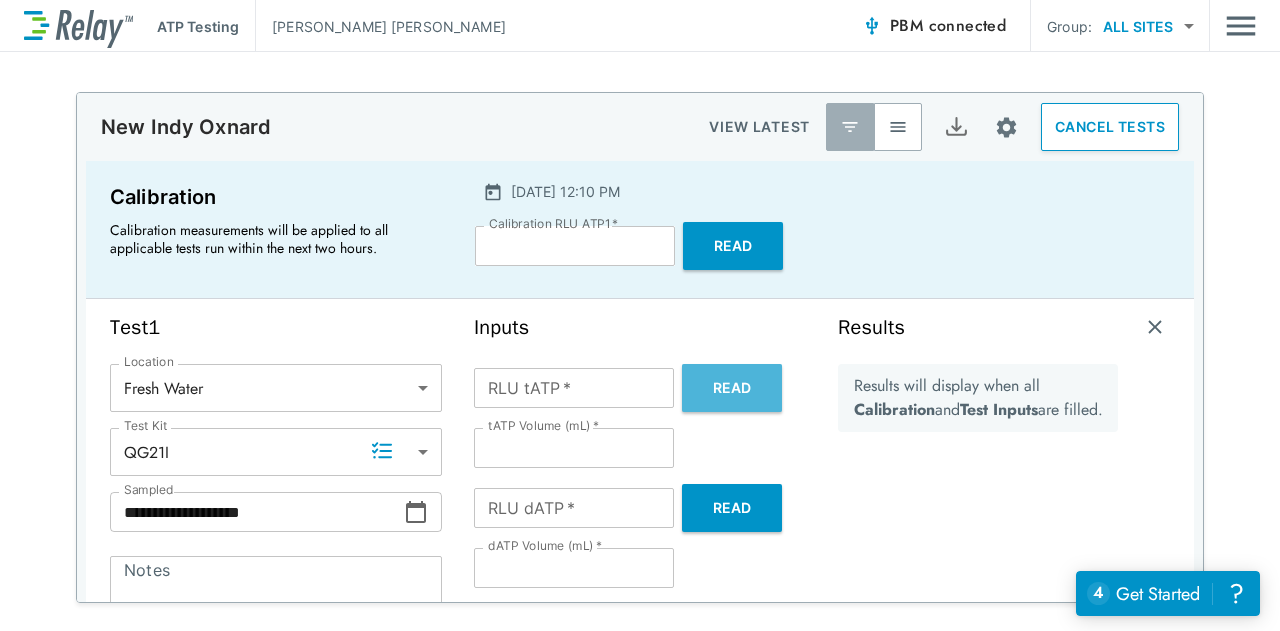 click on "Read" at bounding box center [732, 388] 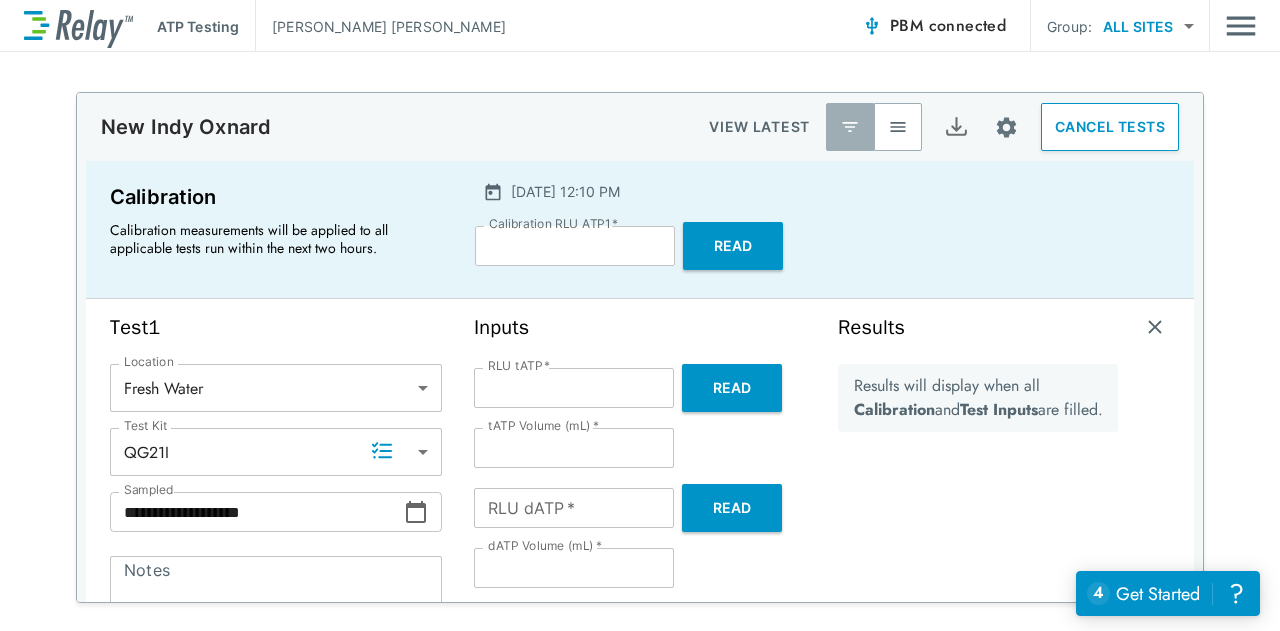 type on "**" 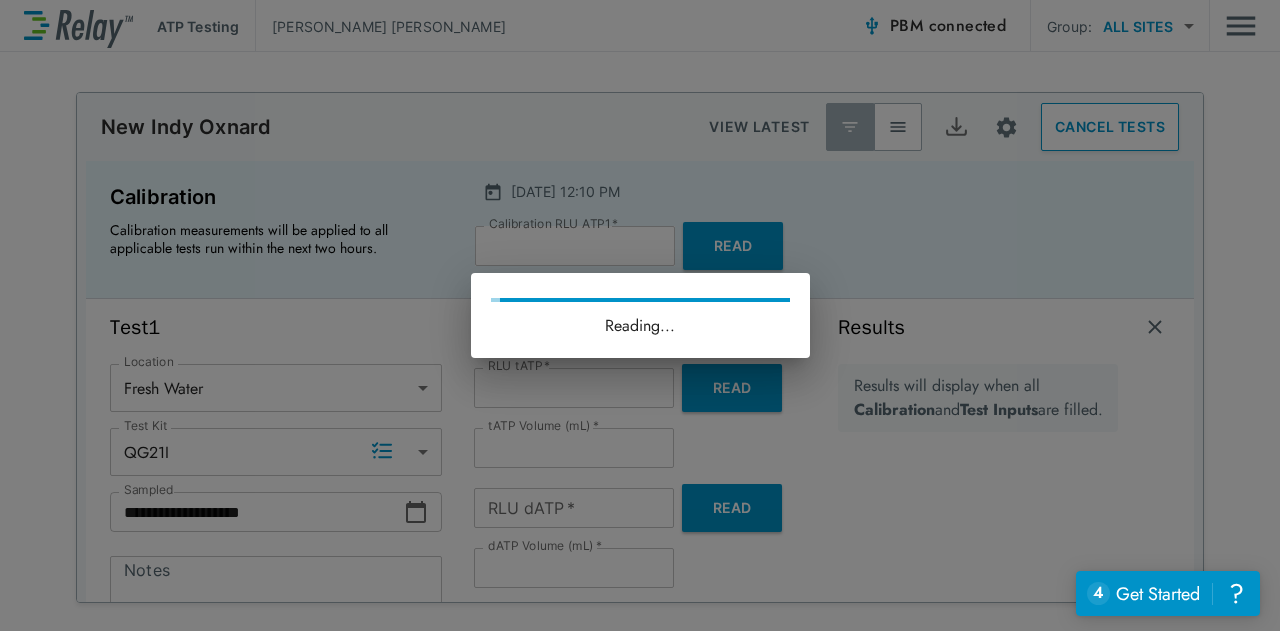 type on "**" 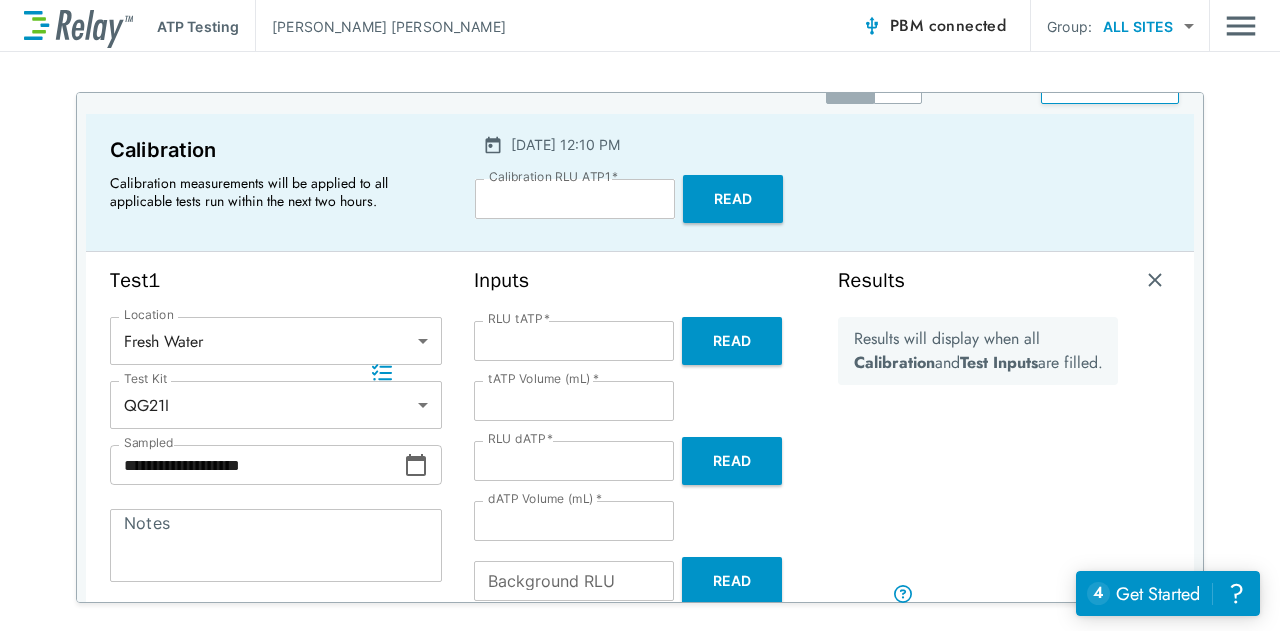 scroll, scrollTop: 78, scrollLeft: 0, axis: vertical 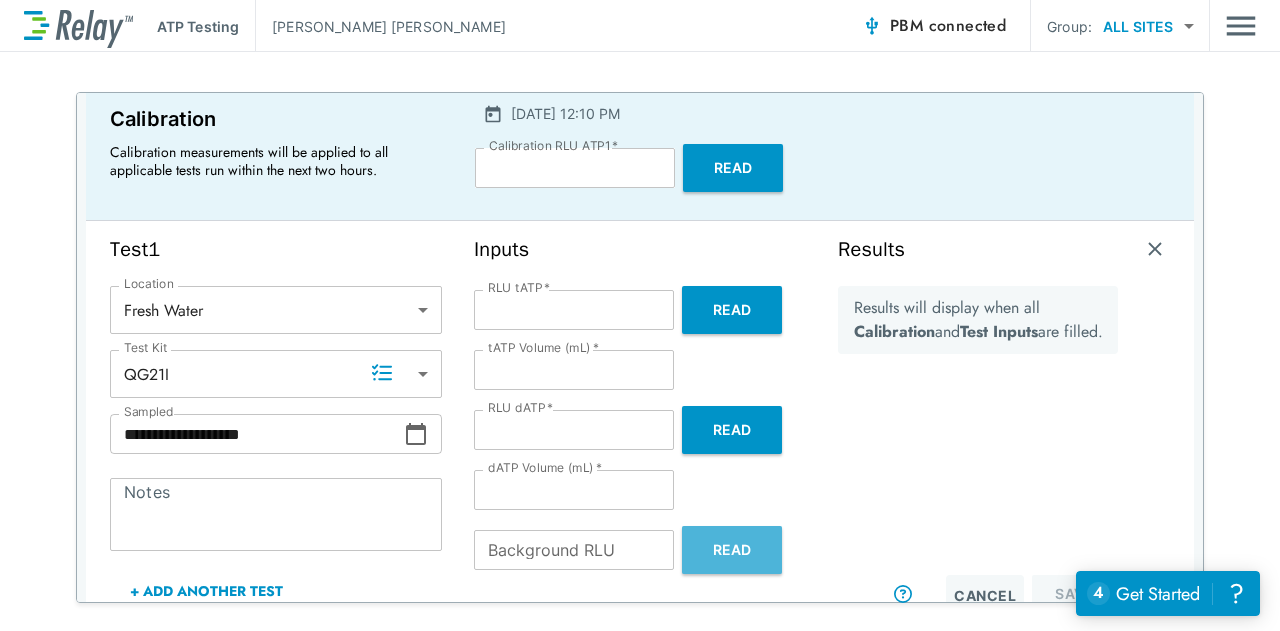 click on "Read" at bounding box center (732, 550) 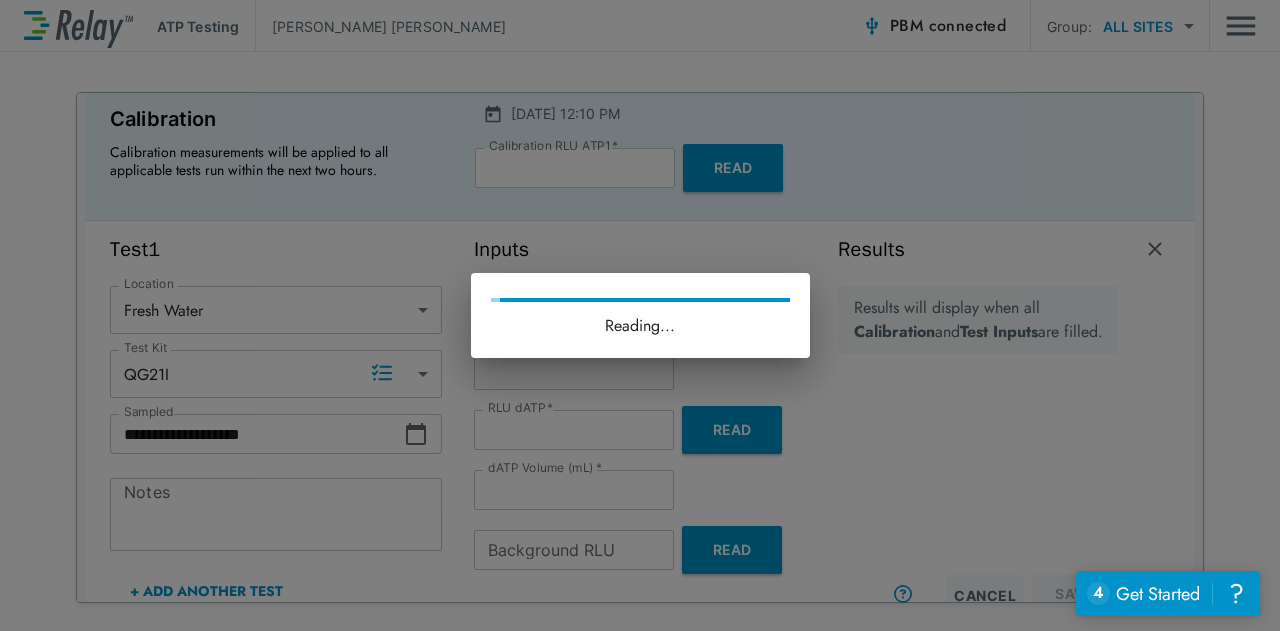 type on "*" 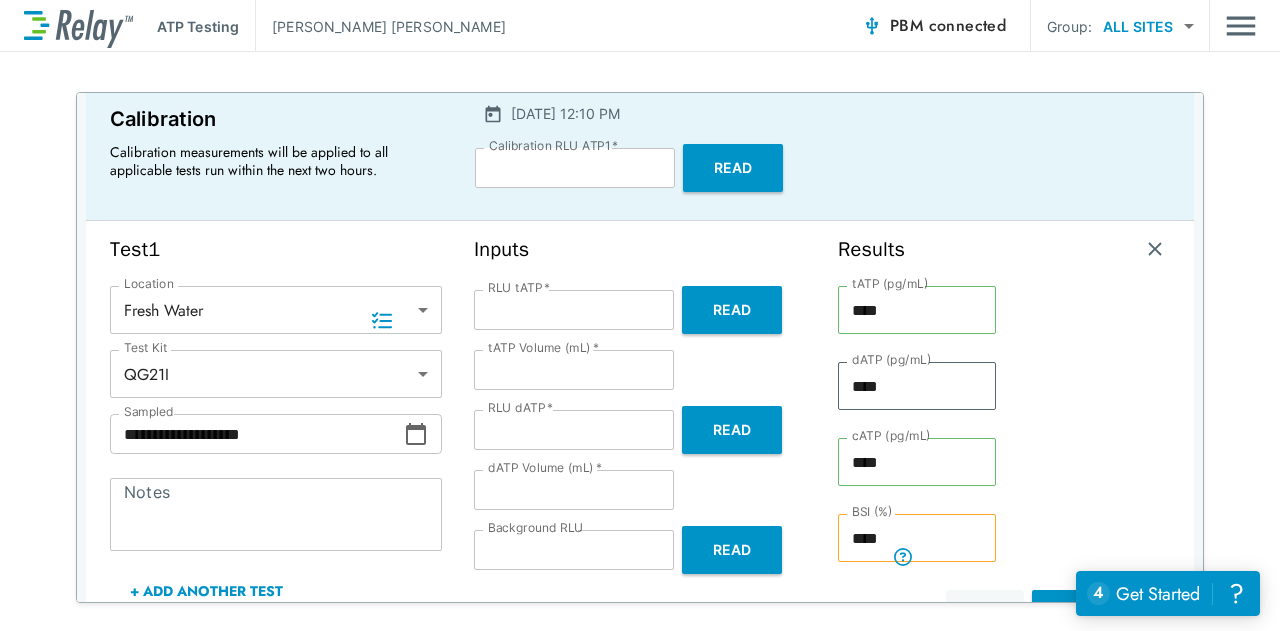 scroll, scrollTop: 131, scrollLeft: 0, axis: vertical 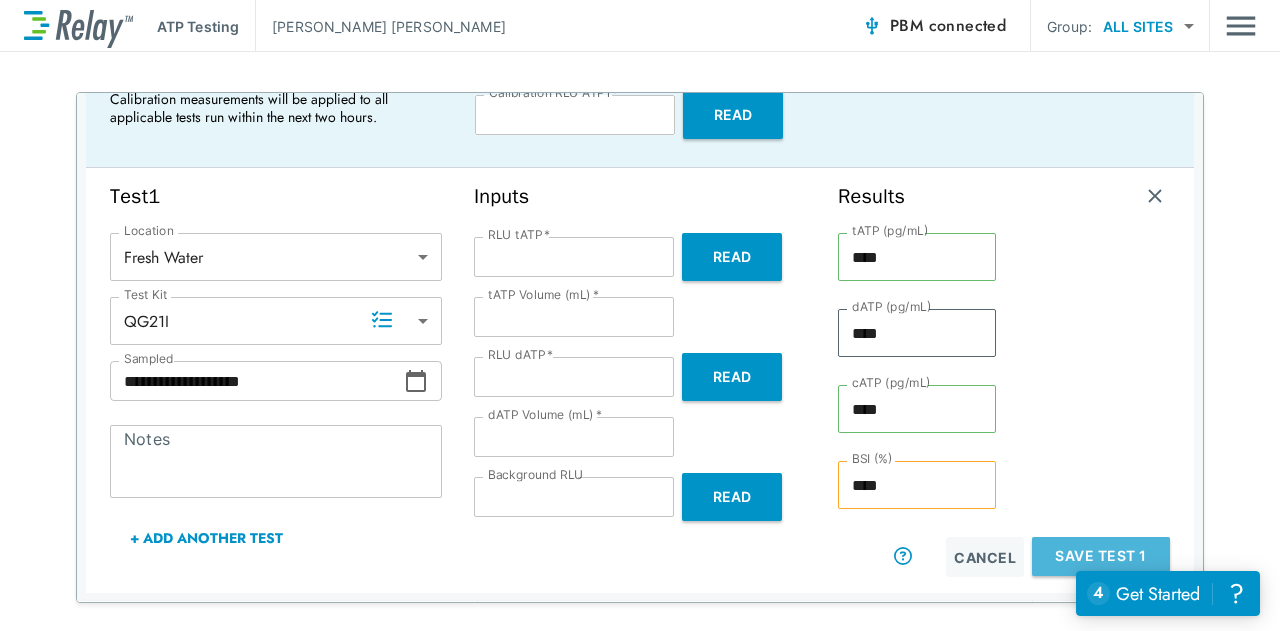 click on "Save Test 1" at bounding box center (1101, 556) 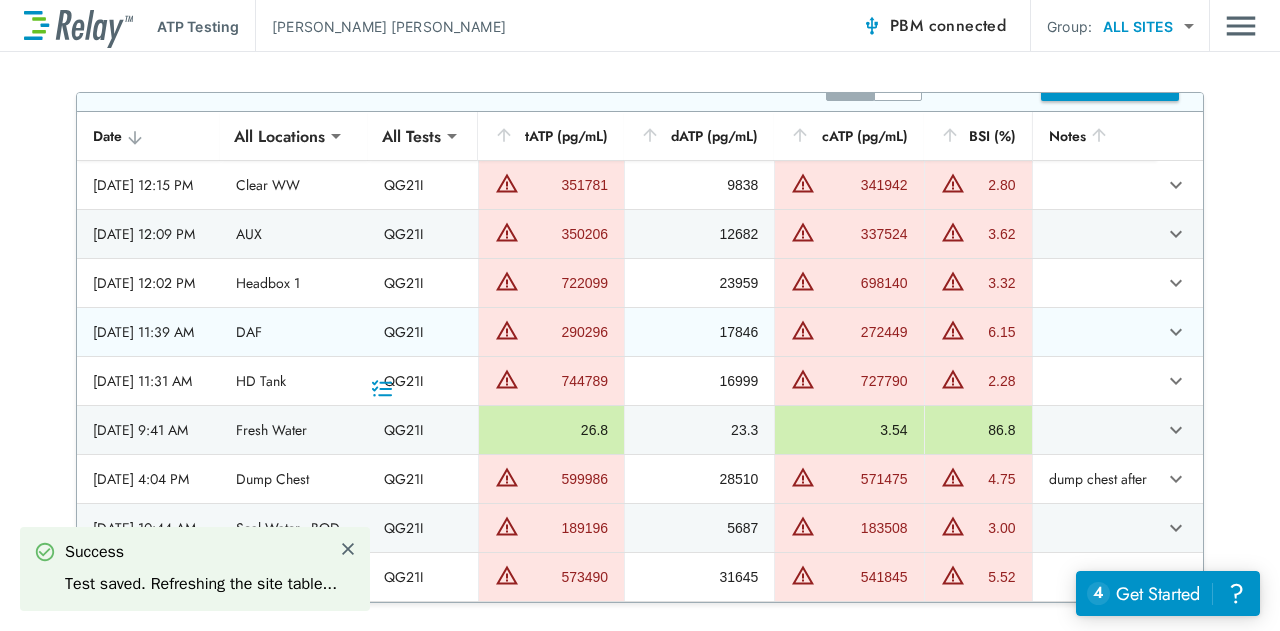 scroll, scrollTop: 53, scrollLeft: 0, axis: vertical 